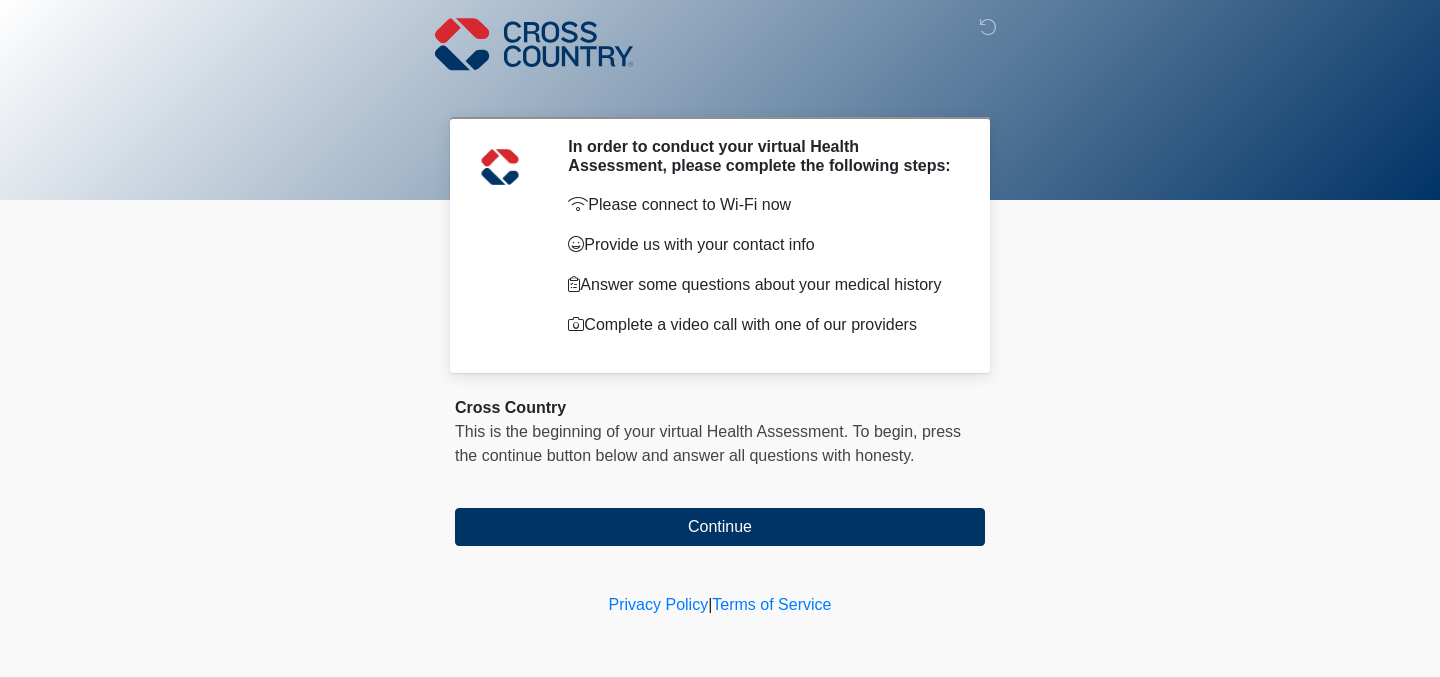 scroll, scrollTop: 0, scrollLeft: 0, axis: both 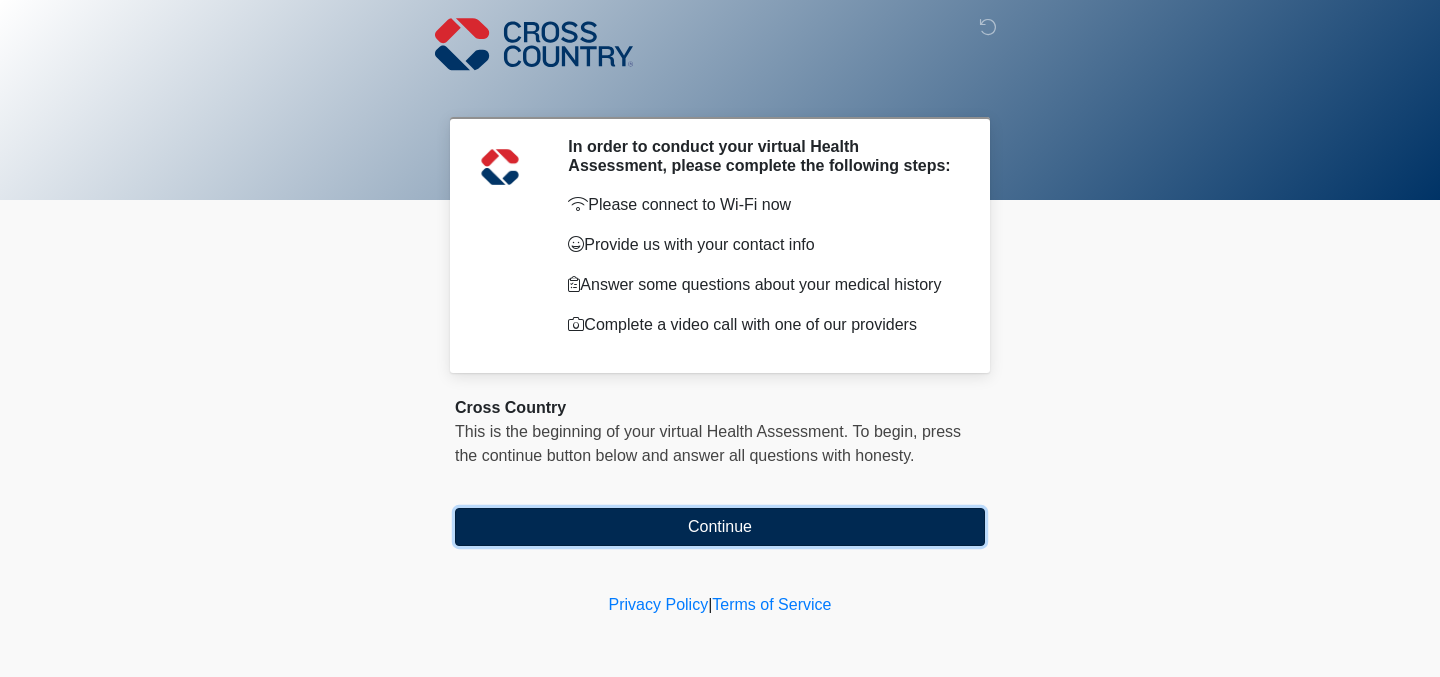 click on "Continue" at bounding box center [720, 527] 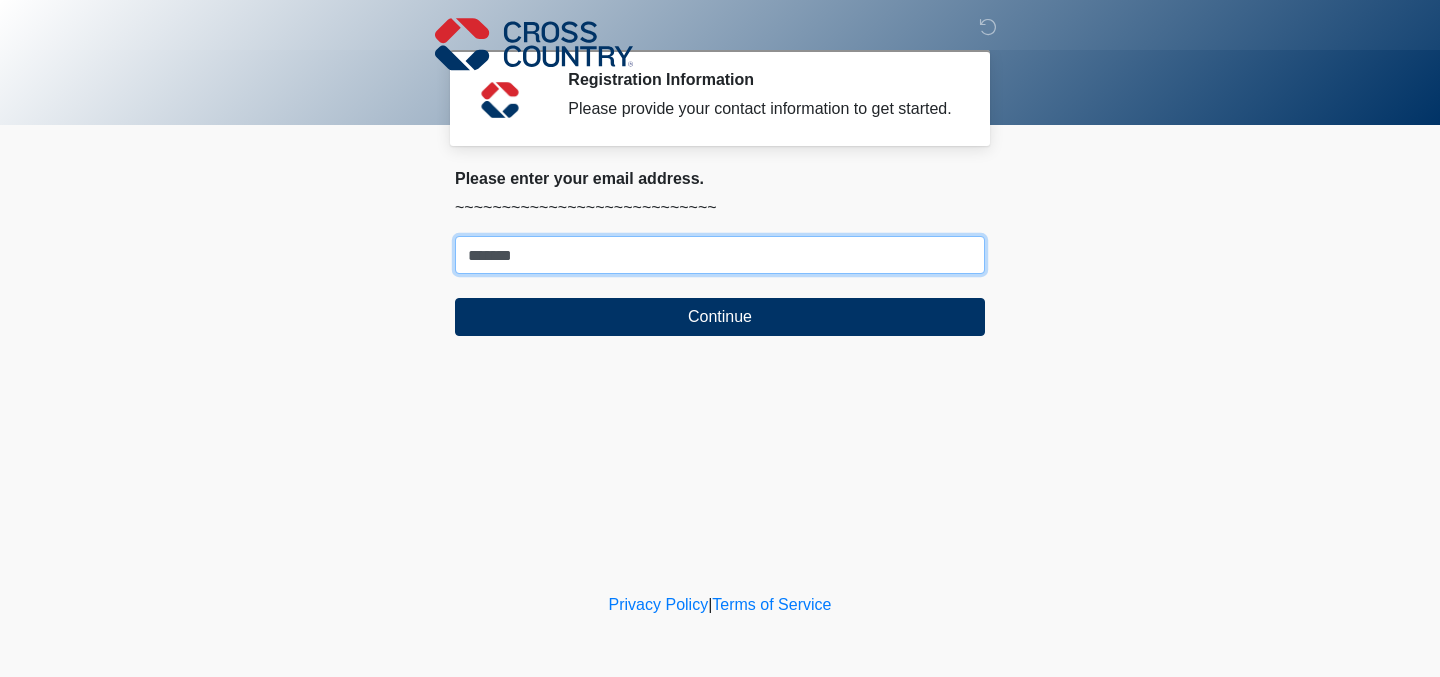 type on "**********" 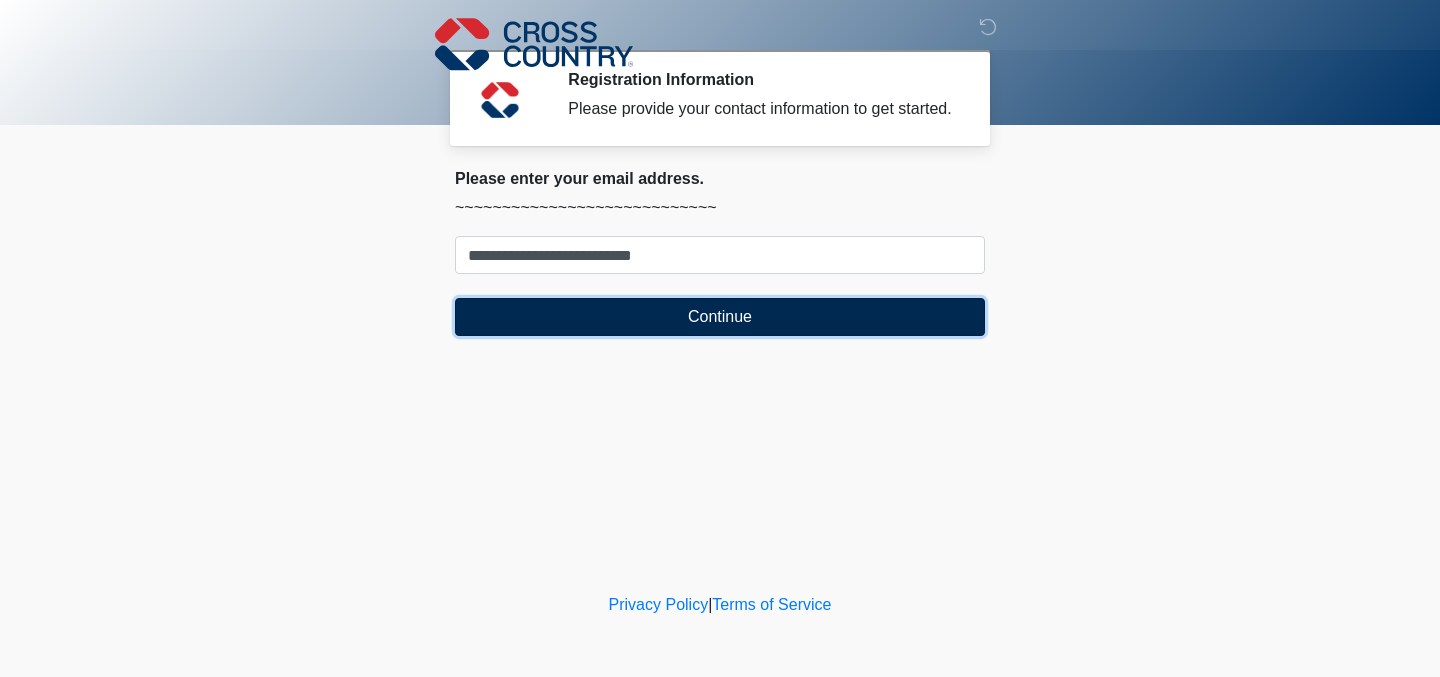 click on "Continue" at bounding box center (720, 317) 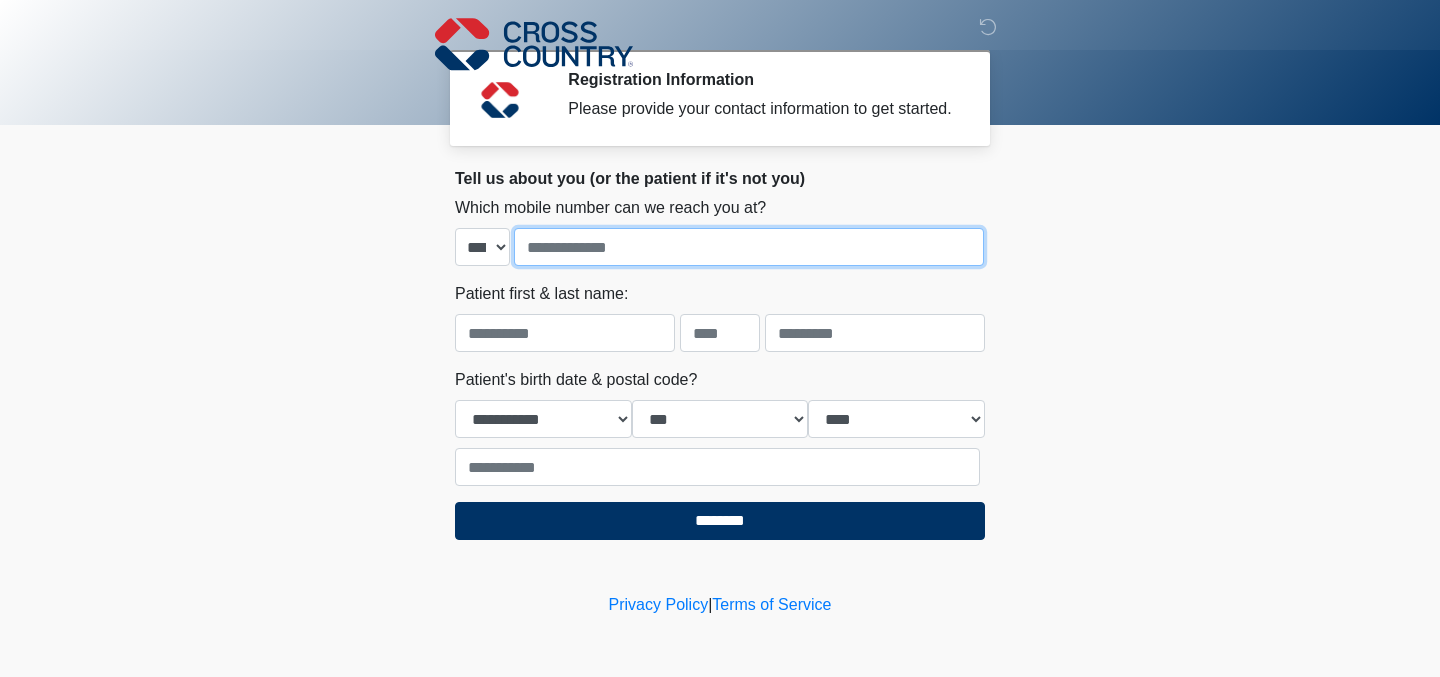 click at bounding box center (749, 247) 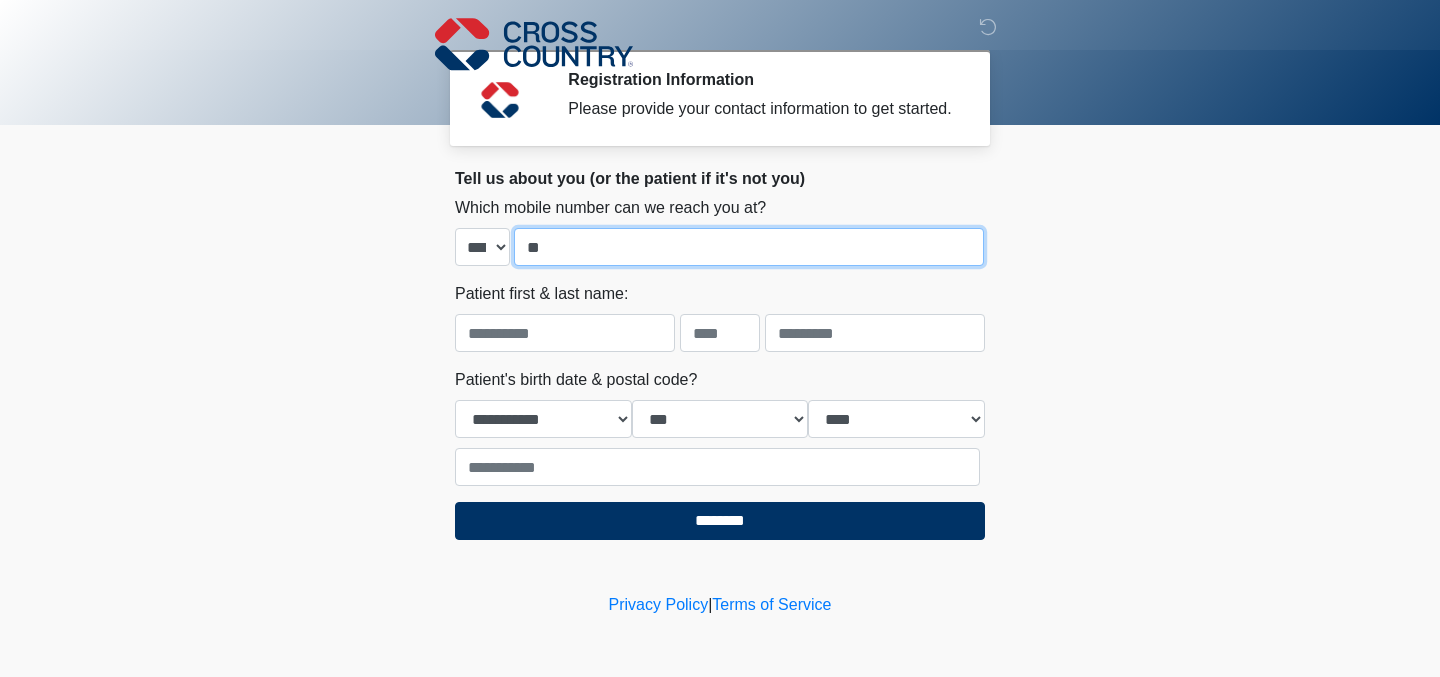 type on "**********" 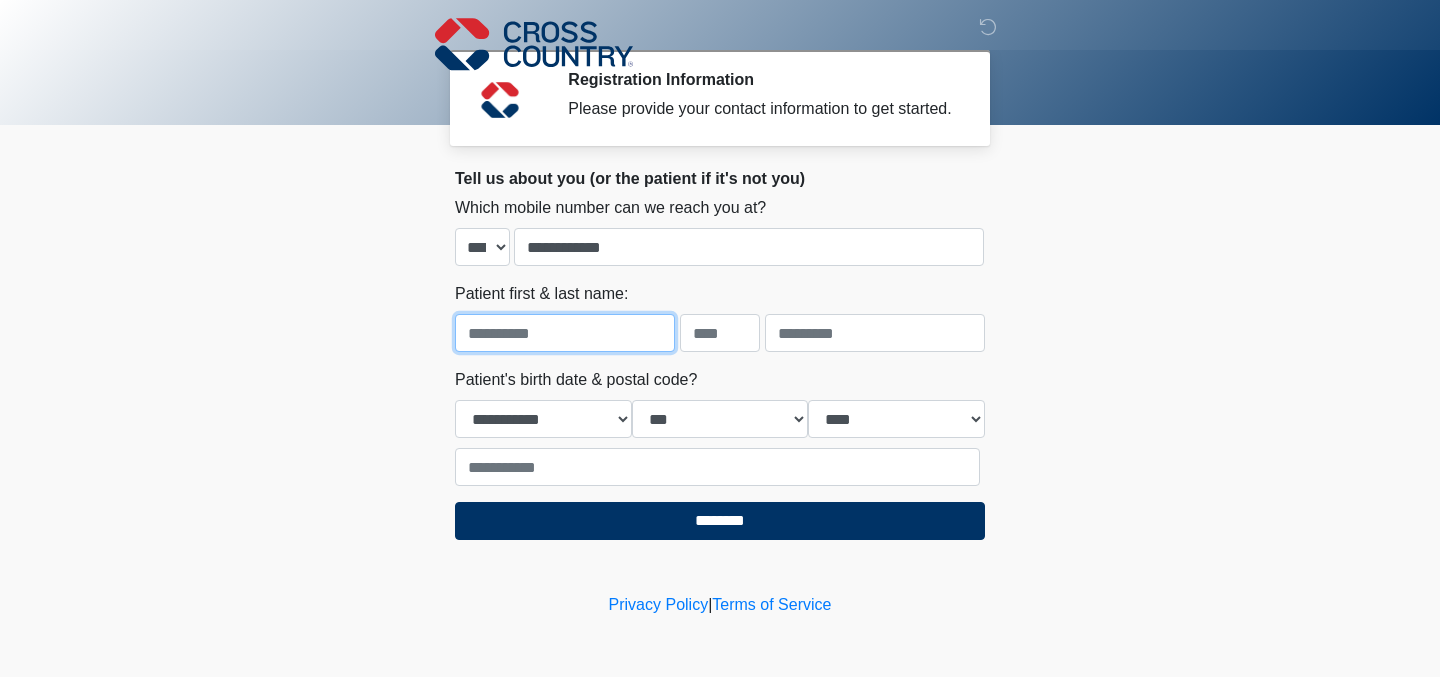 click at bounding box center (565, 333) 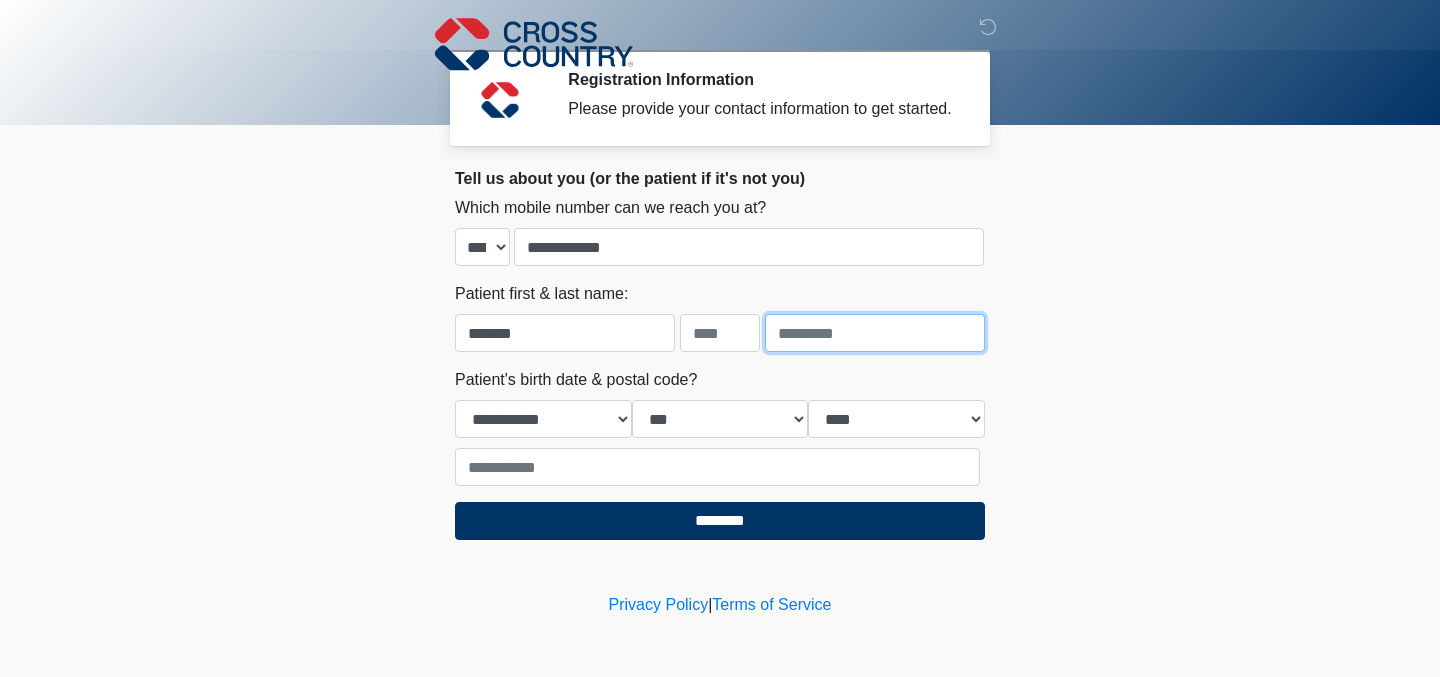 click at bounding box center [875, 333] 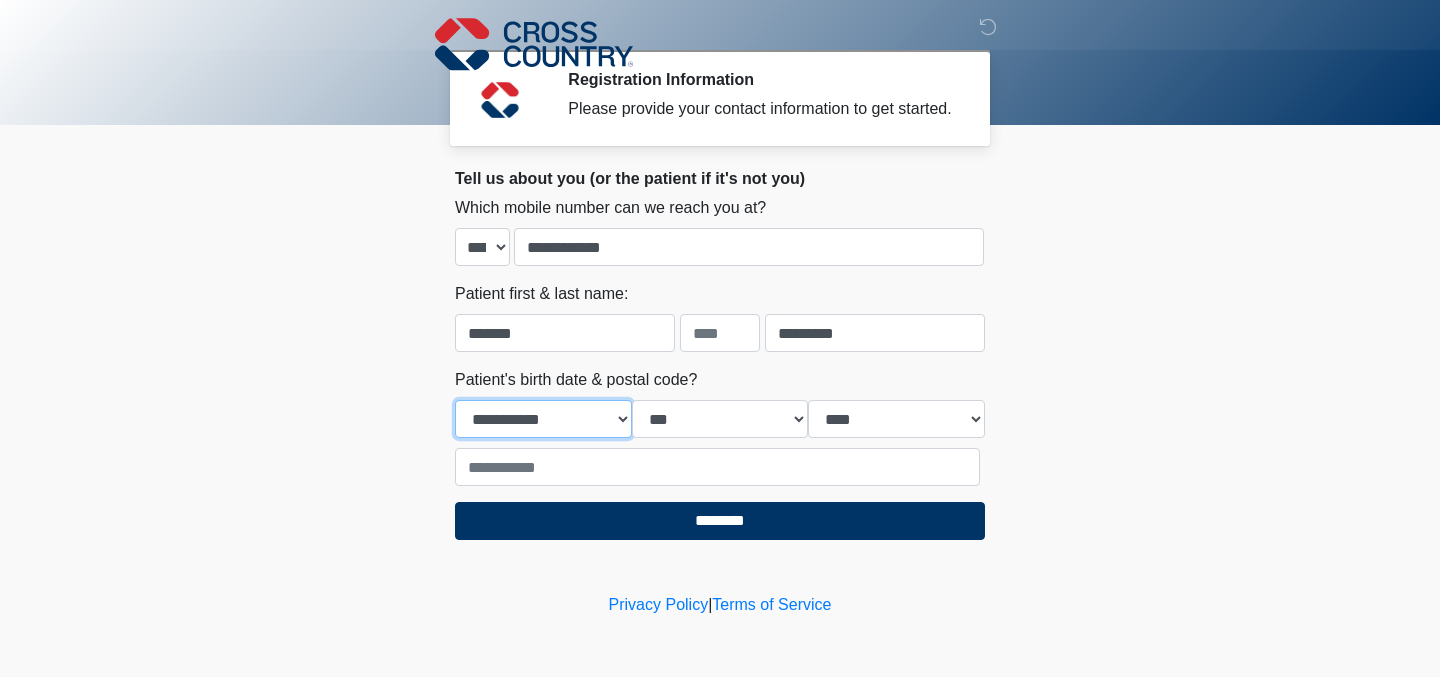 click on "**********" at bounding box center (543, 419) 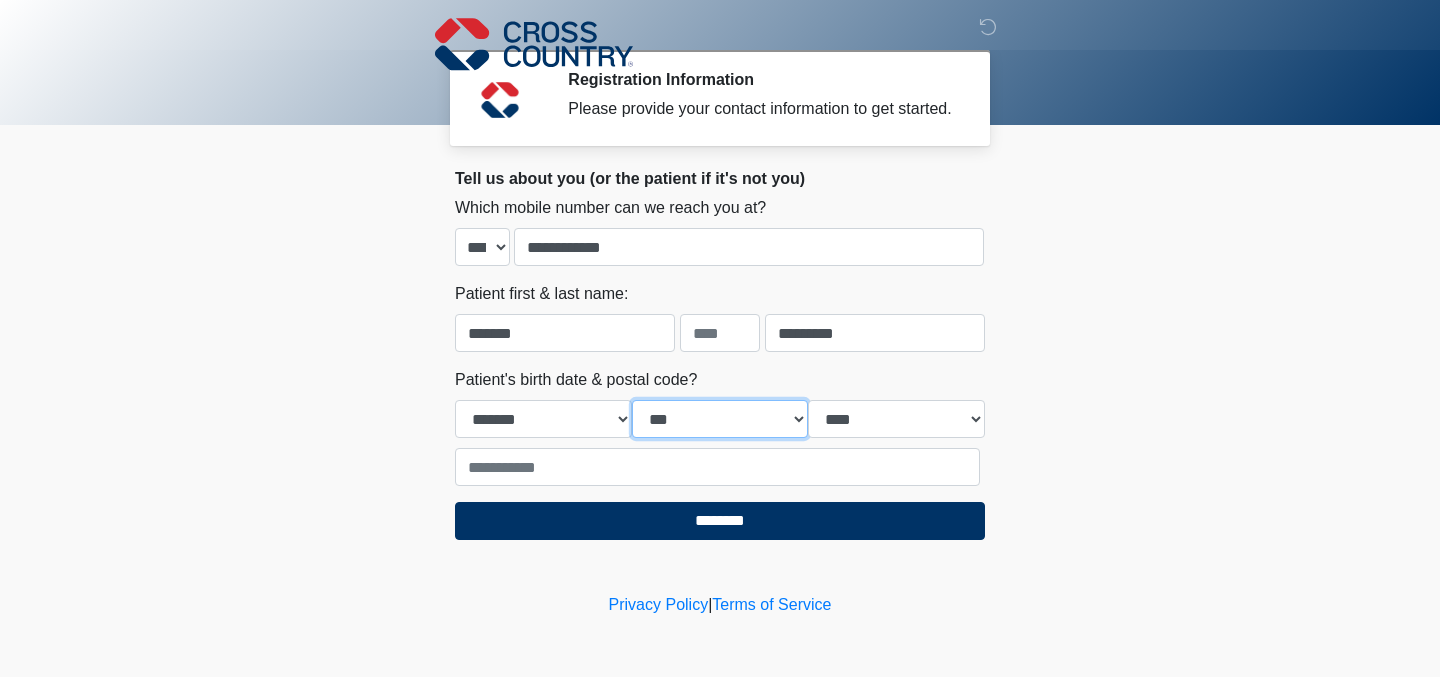 click on "***
*
*
*
*
*
*
*
*
*
**
**
**
**
**
**
**
**
**
**
**
**
**
**
**
**
**
**
**
**
**
**" at bounding box center [720, 419] 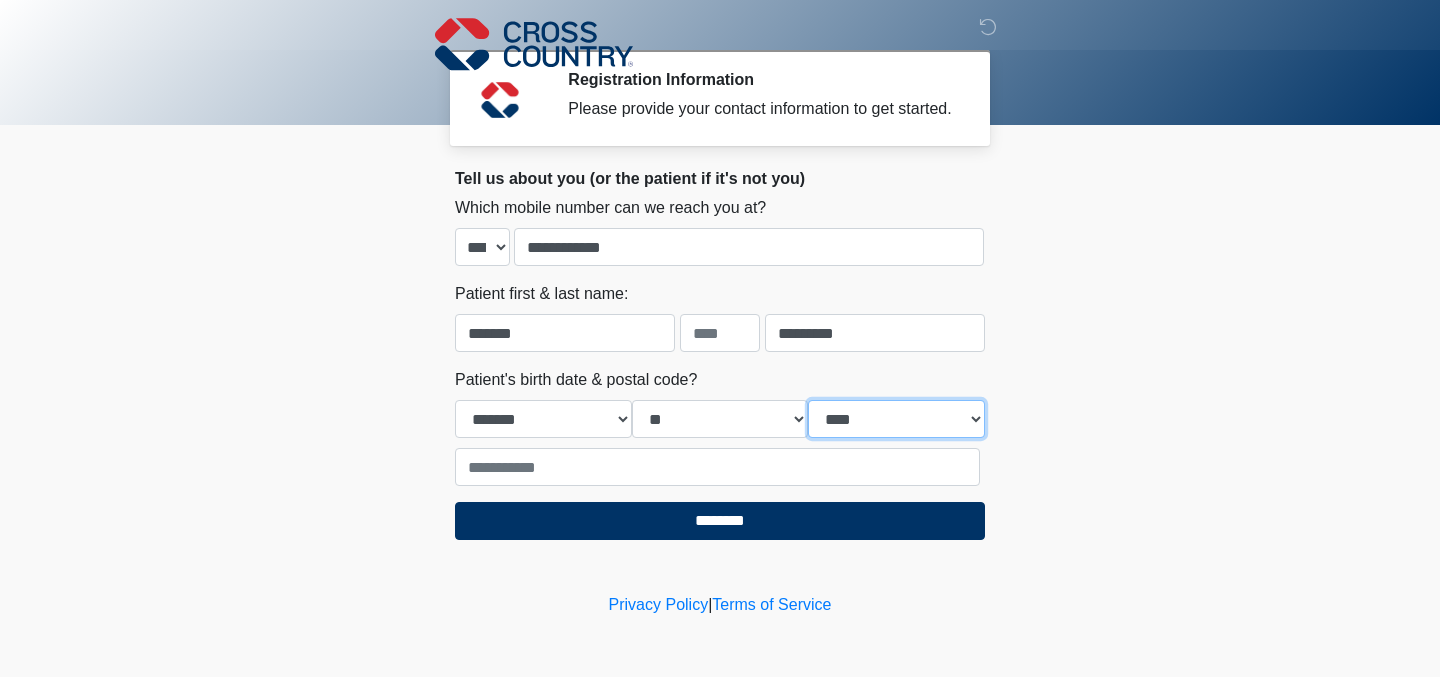 click on "****
****
****
****
****
****
****
****
****
****
****
****
****
****
****
****
****
****
****
****
****
****
****
****
****
****
****
****
****
****
****
****
****
****
****
****
****
****
****
****
****
****
****
****
****
****
****
****
****
****
****
****
****
****
****
****
****
****
****
****
****
****
****
****
****
****
****
****
****
****
****
****
****
****
****
****
****
****
****
****
****
****
****
****
****
****
****
****
****
****
****
****
****
****
****
****
****
****
****
****
****
****" at bounding box center (896, 419) 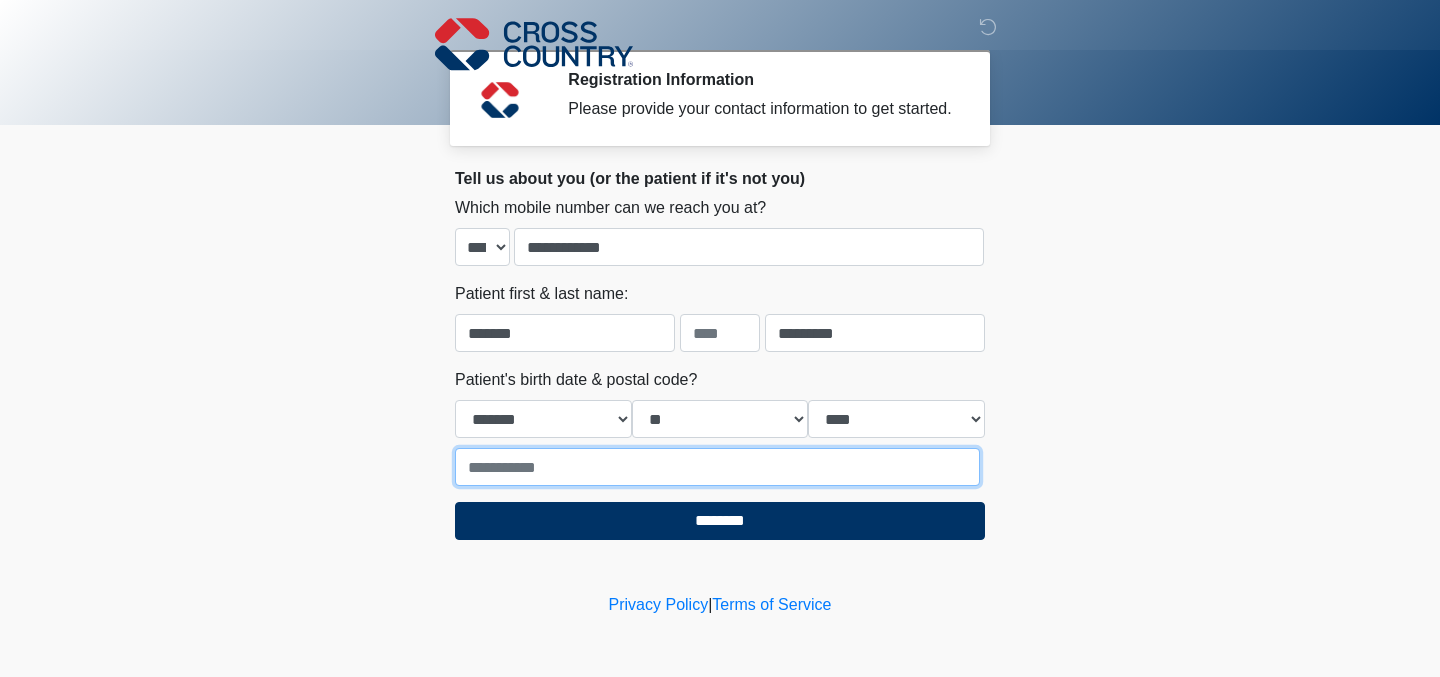 click at bounding box center [717, 467] 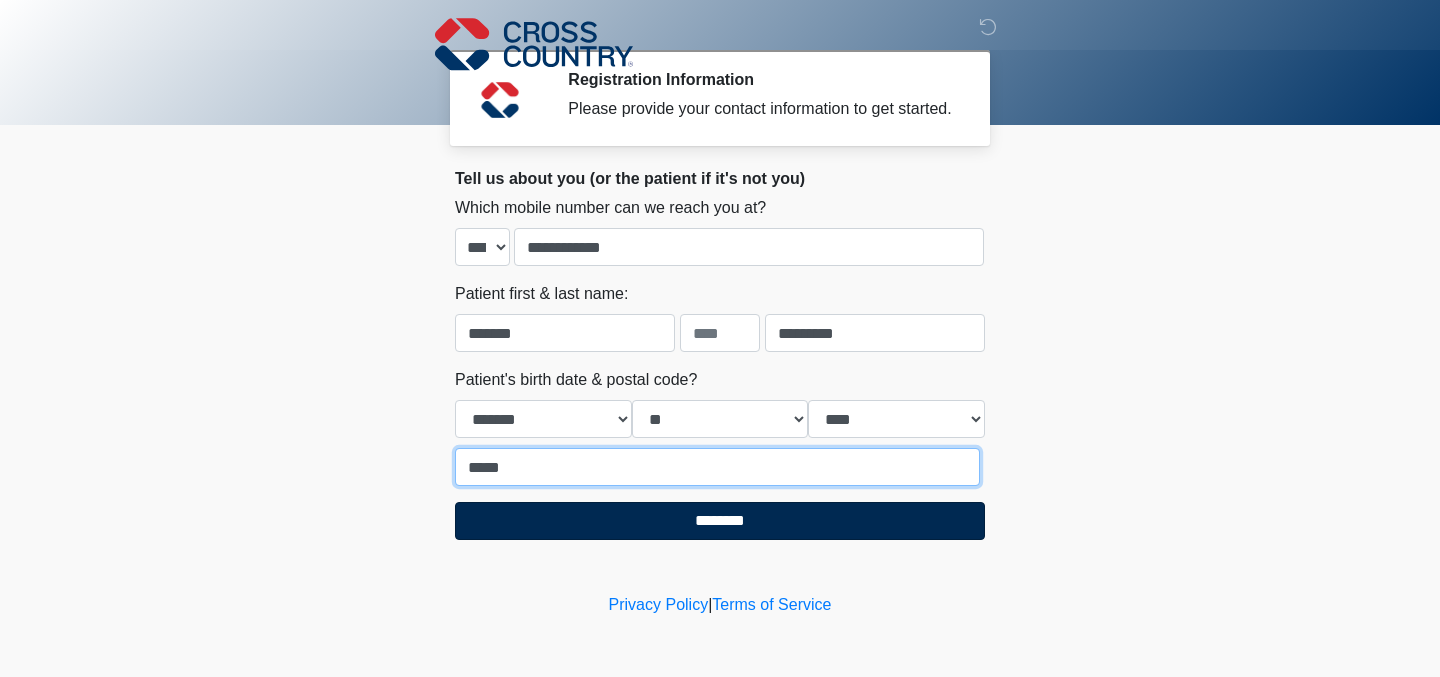 type on "*****" 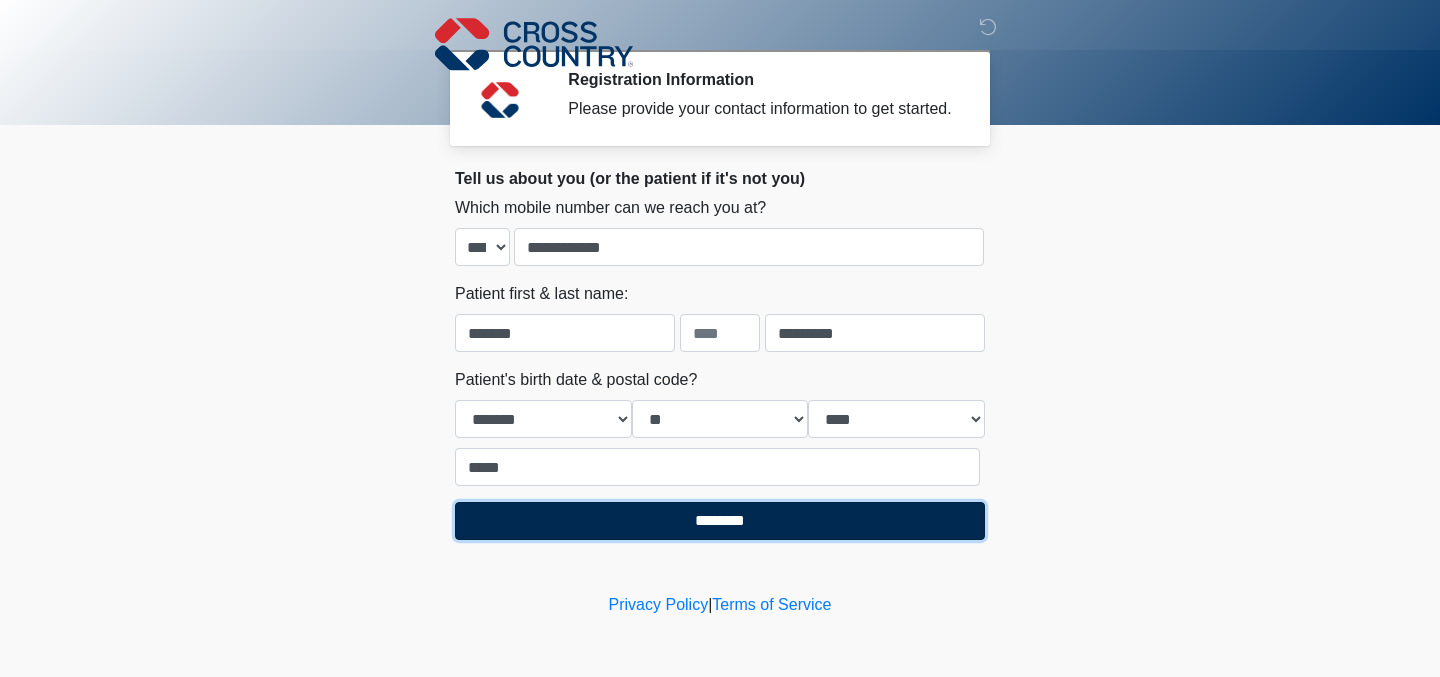 click on "********" at bounding box center [720, 521] 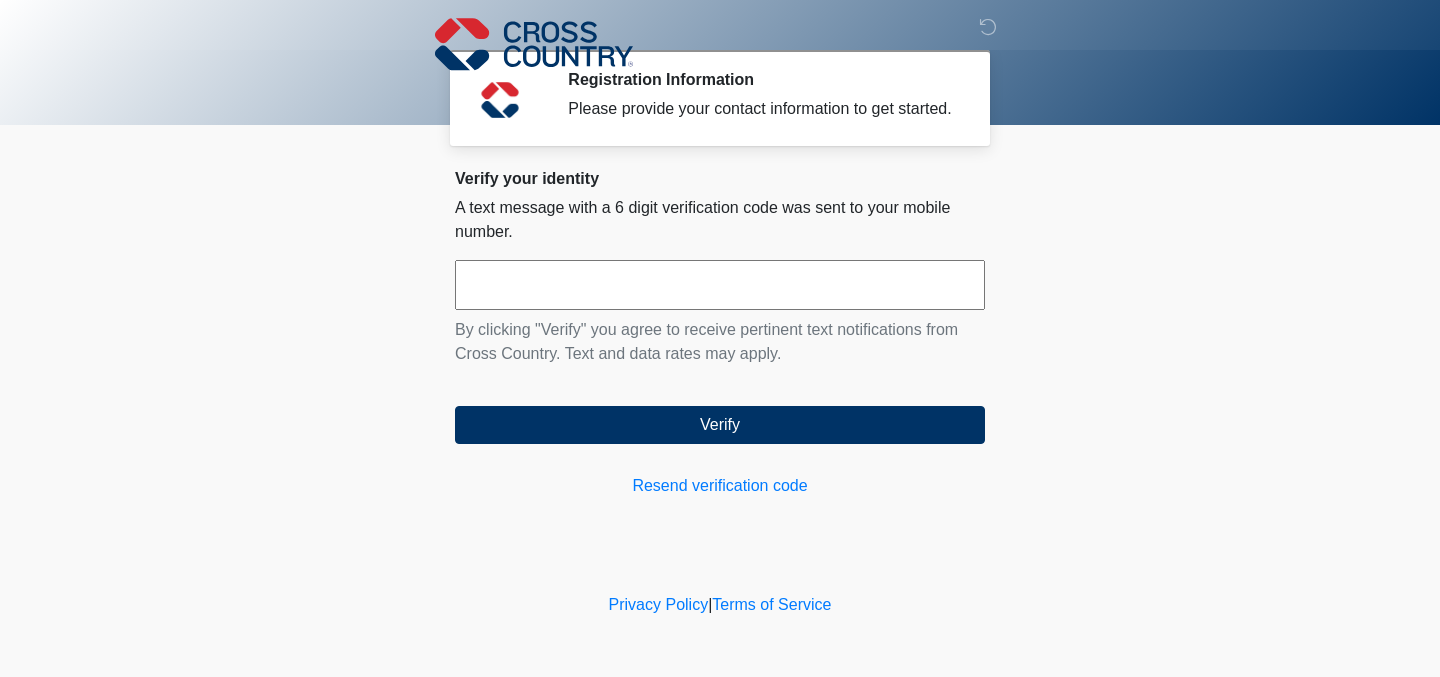 click at bounding box center [720, 285] 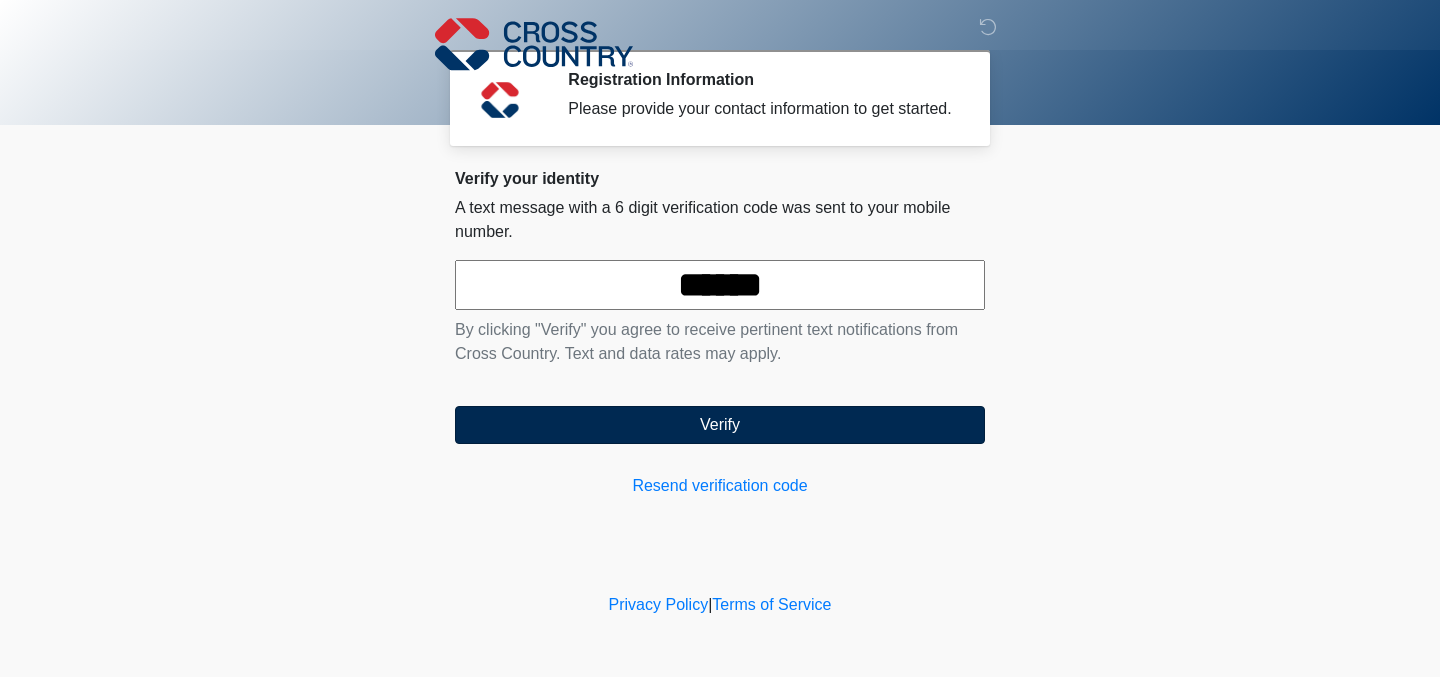 type on "******" 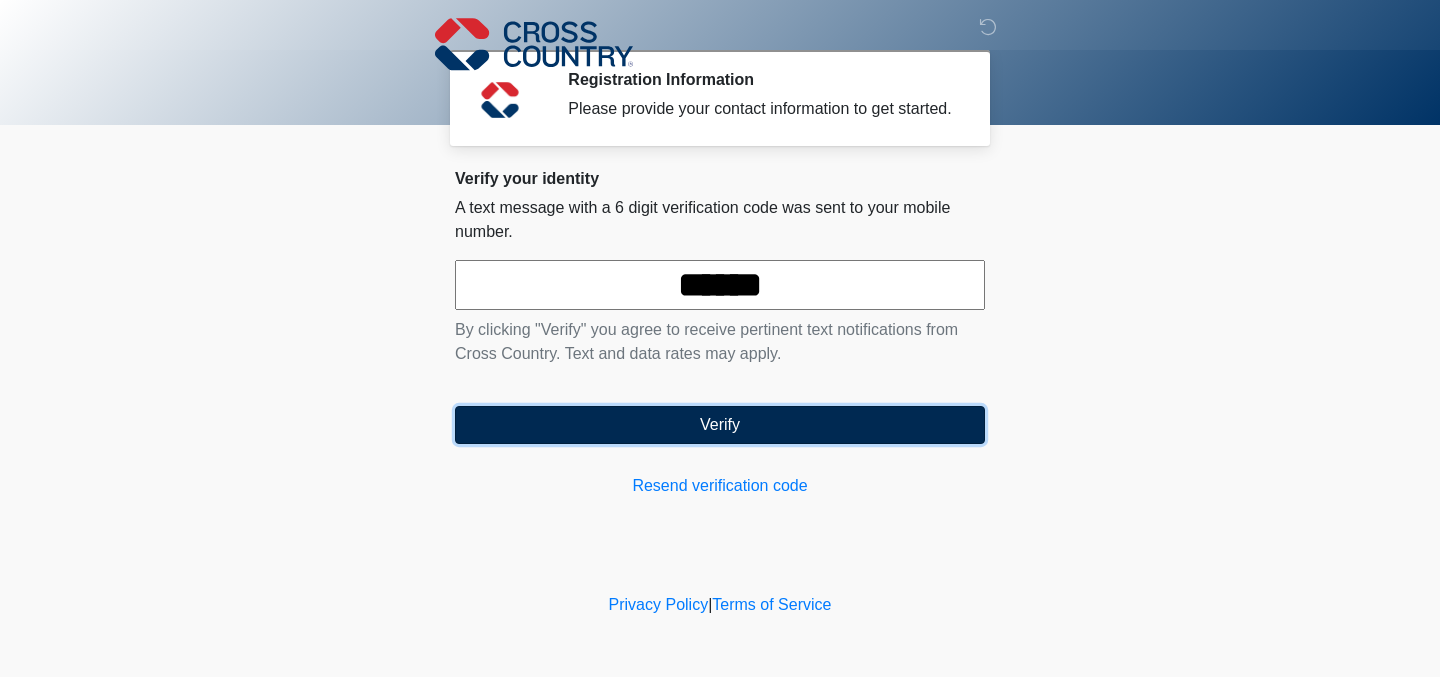 click on "Verify" at bounding box center (720, 425) 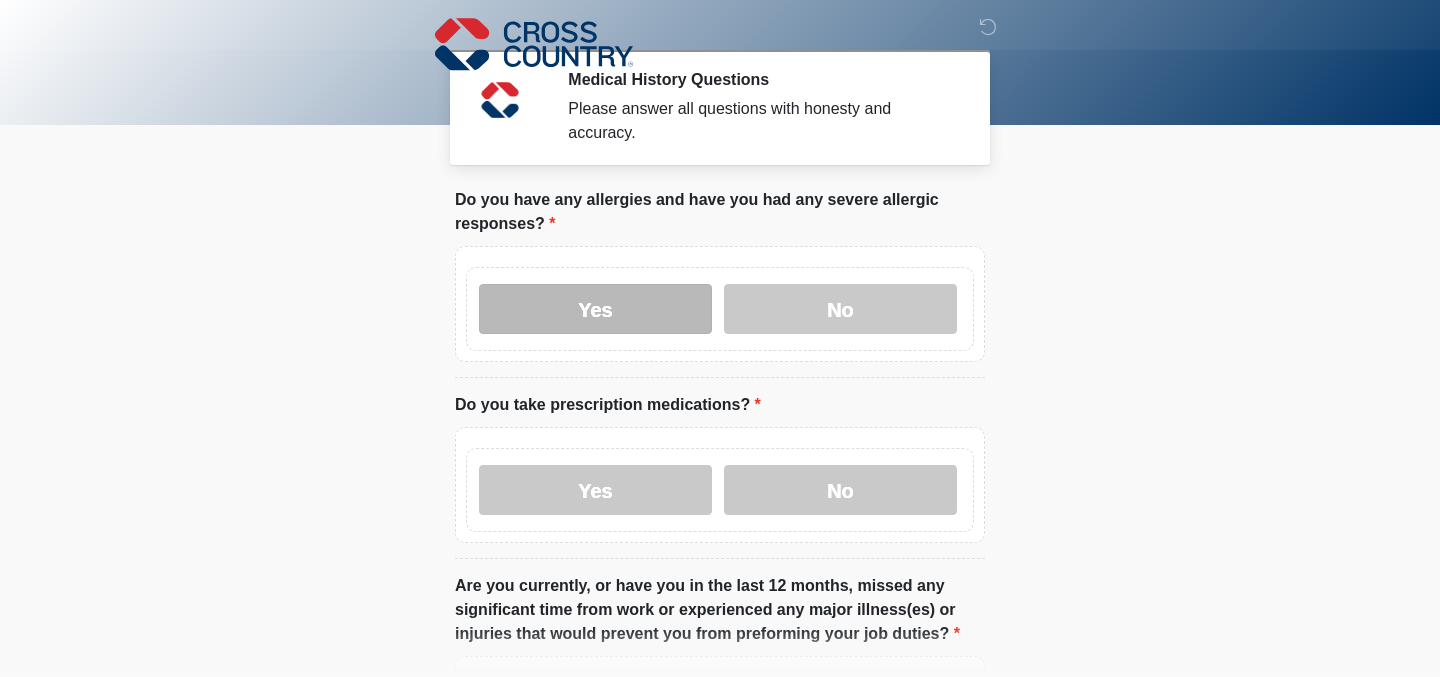 click on "Yes" at bounding box center (595, 309) 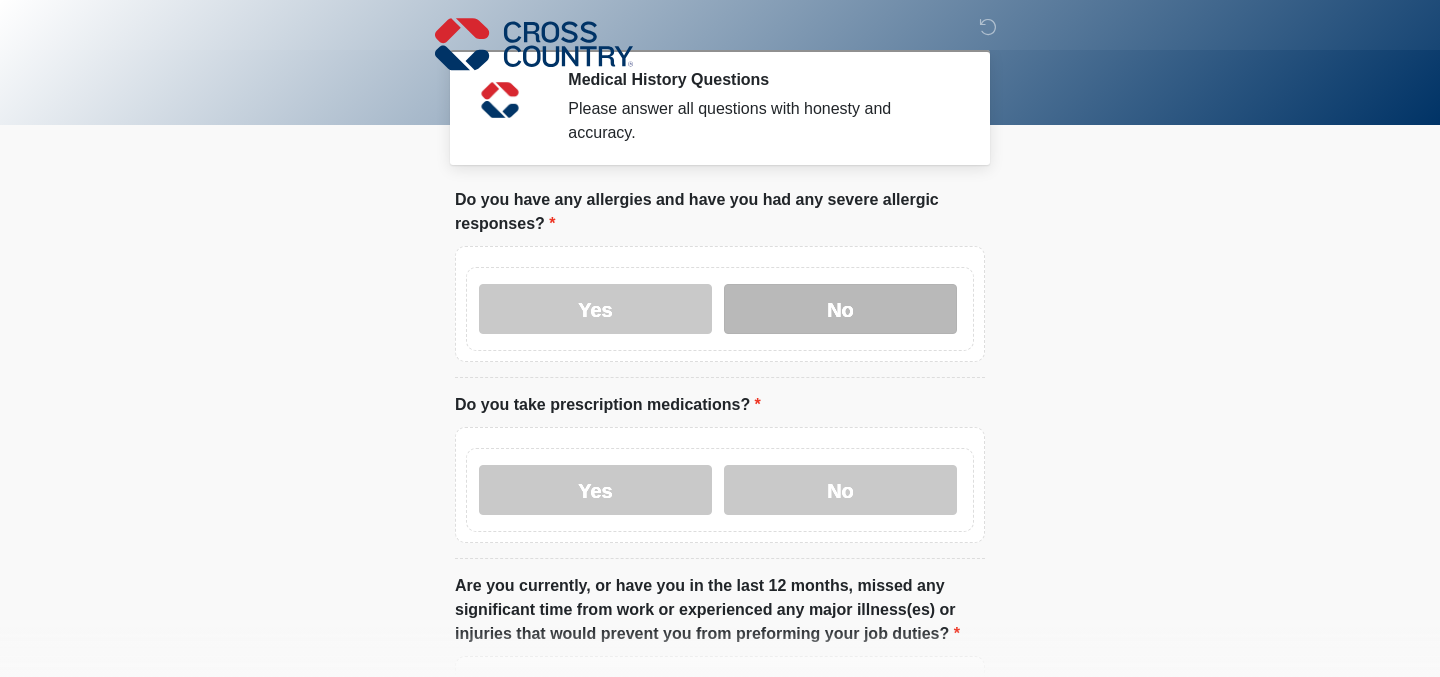 click on "No" at bounding box center [840, 309] 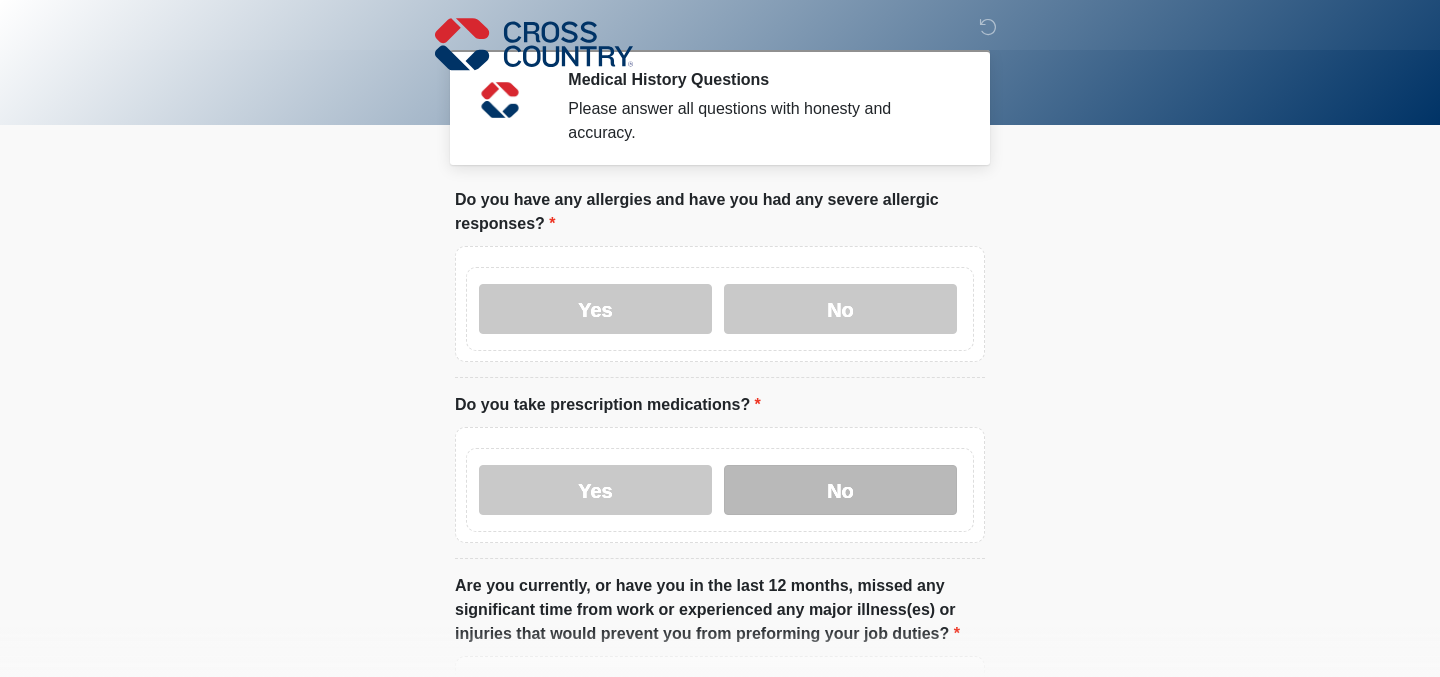 click on "No" at bounding box center (840, 490) 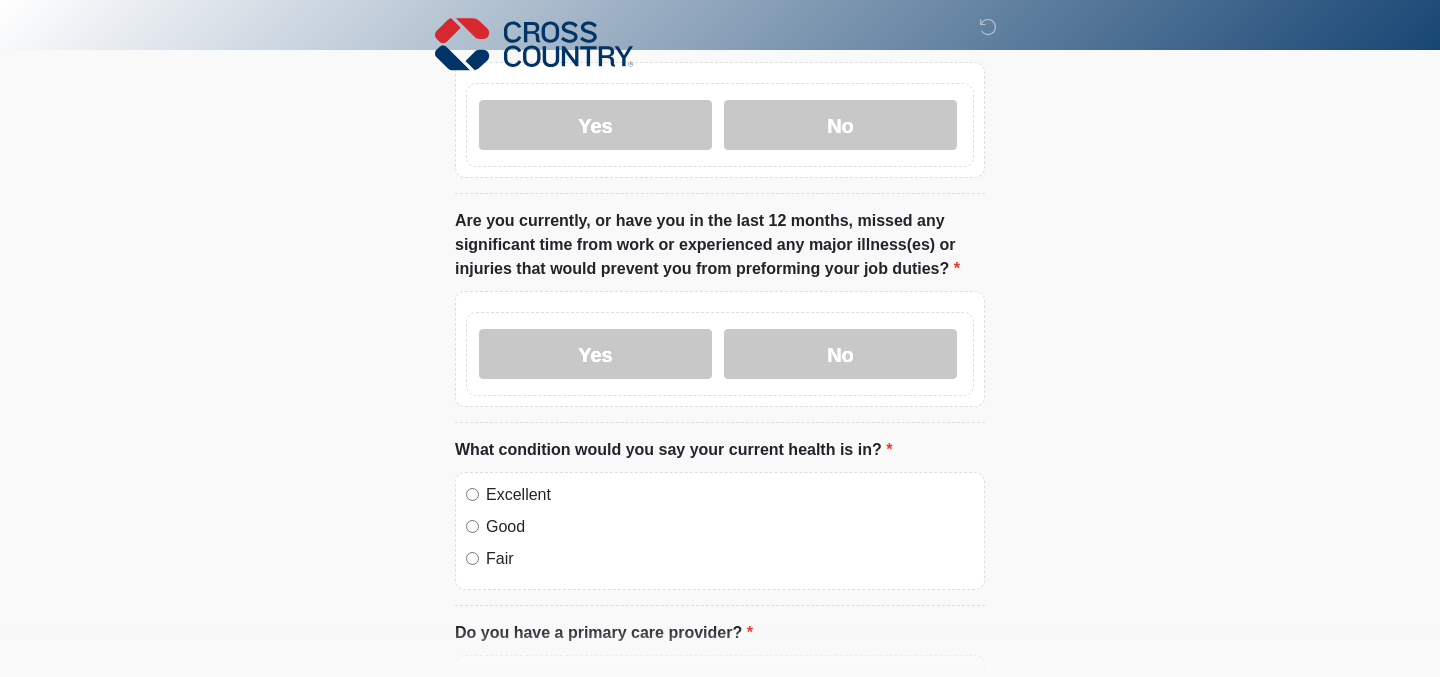 scroll, scrollTop: 366, scrollLeft: 0, axis: vertical 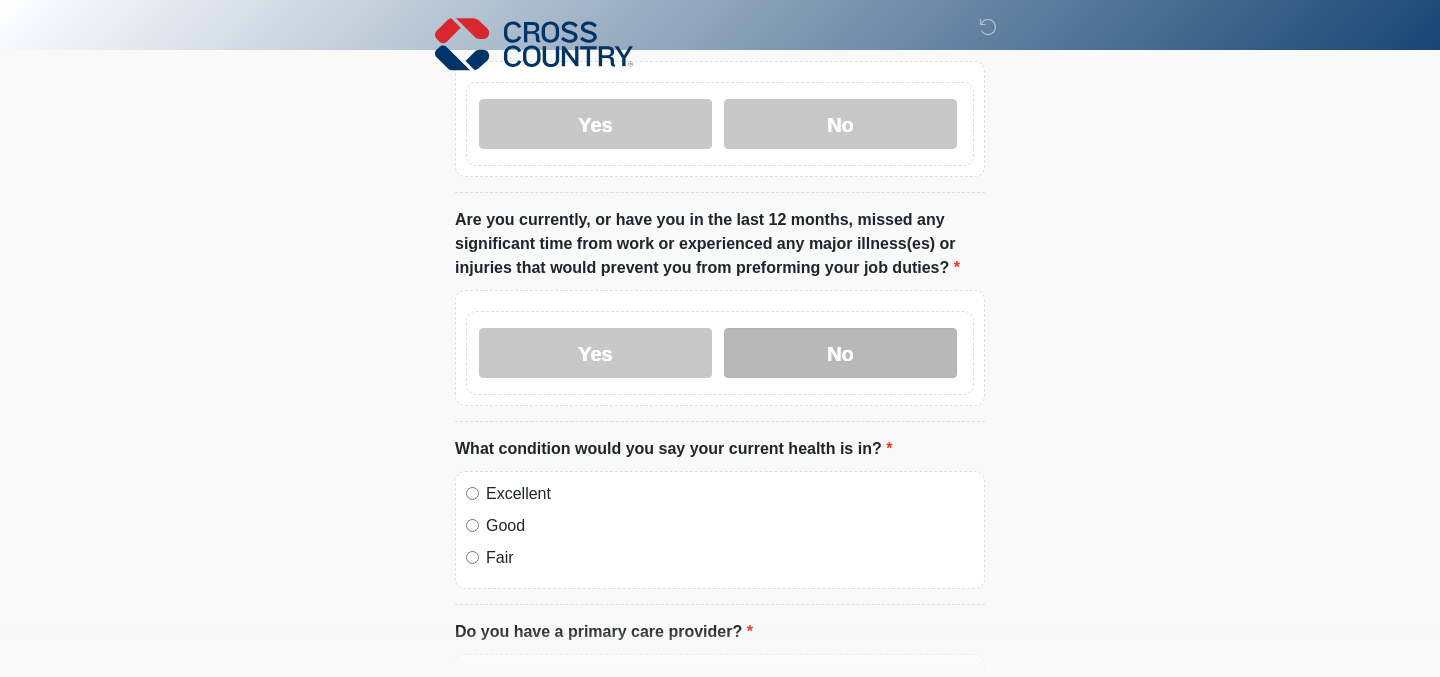 click on "No" at bounding box center (840, 353) 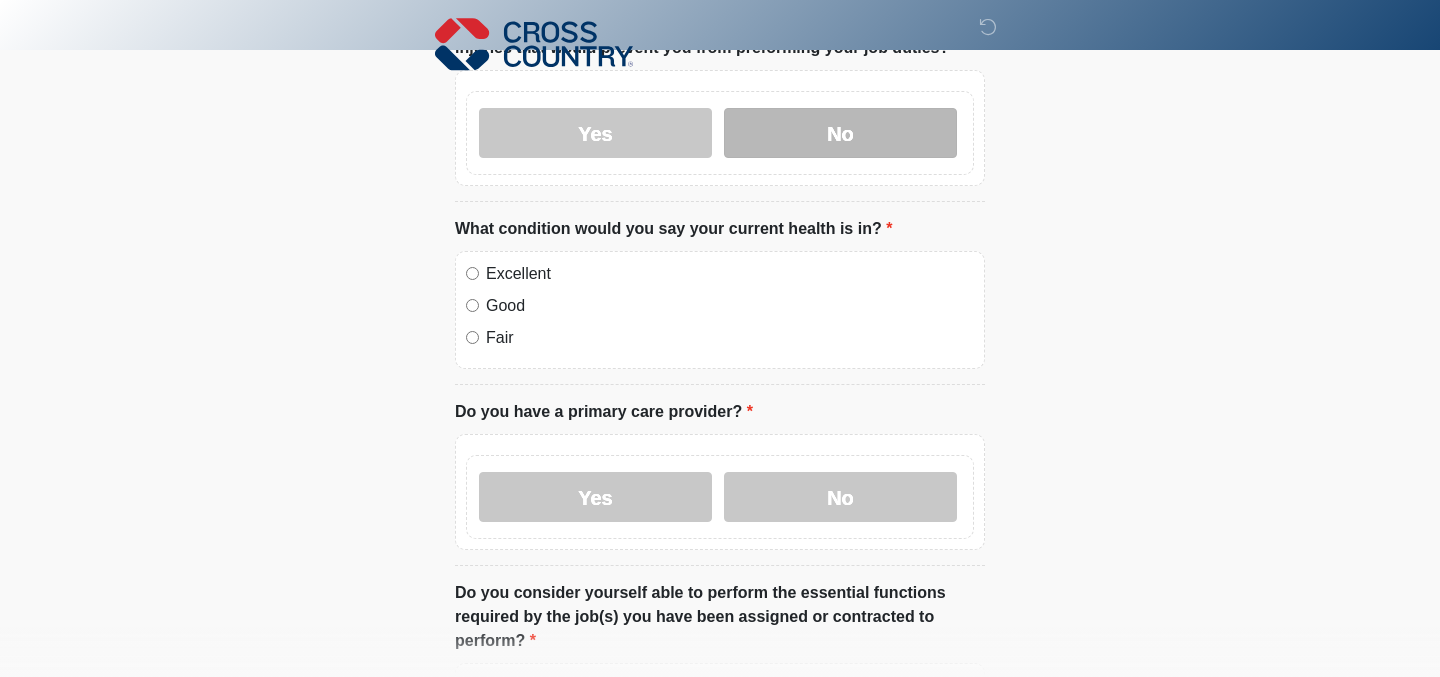 scroll, scrollTop: 597, scrollLeft: 0, axis: vertical 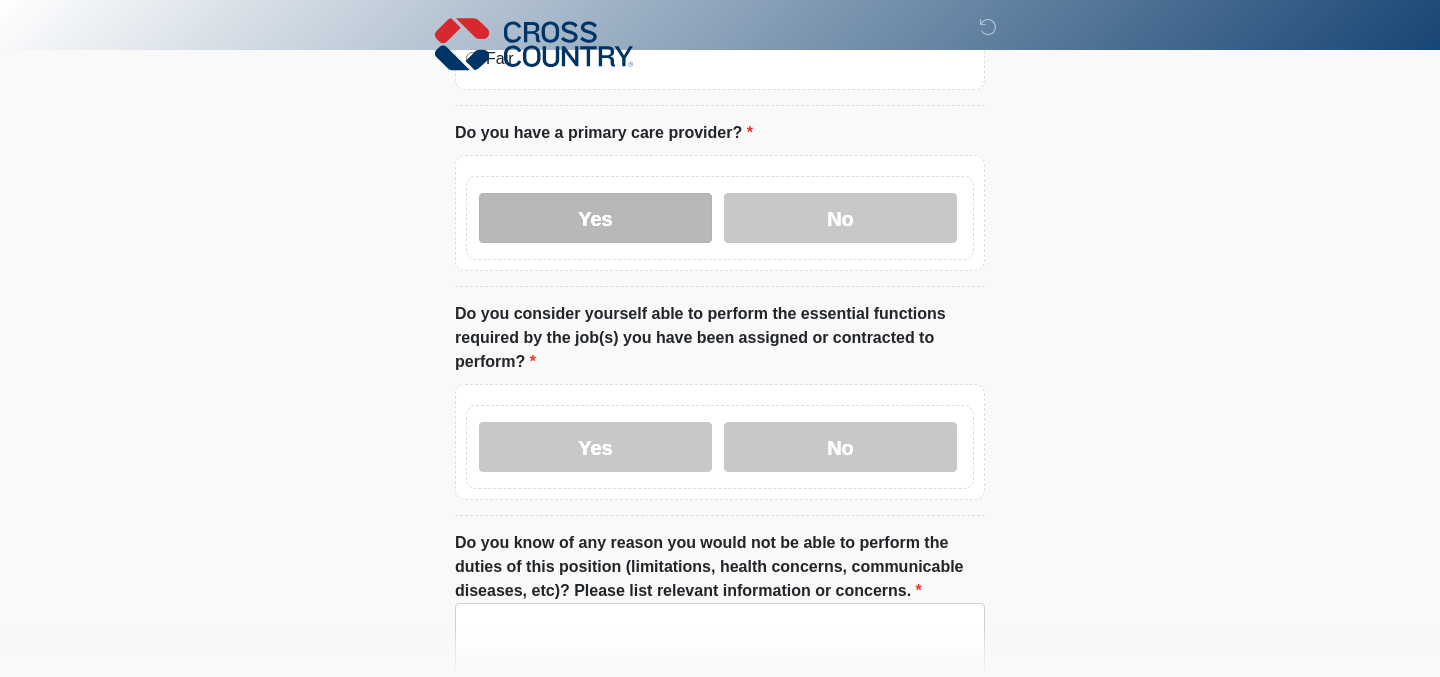 click on "Yes" at bounding box center [595, 218] 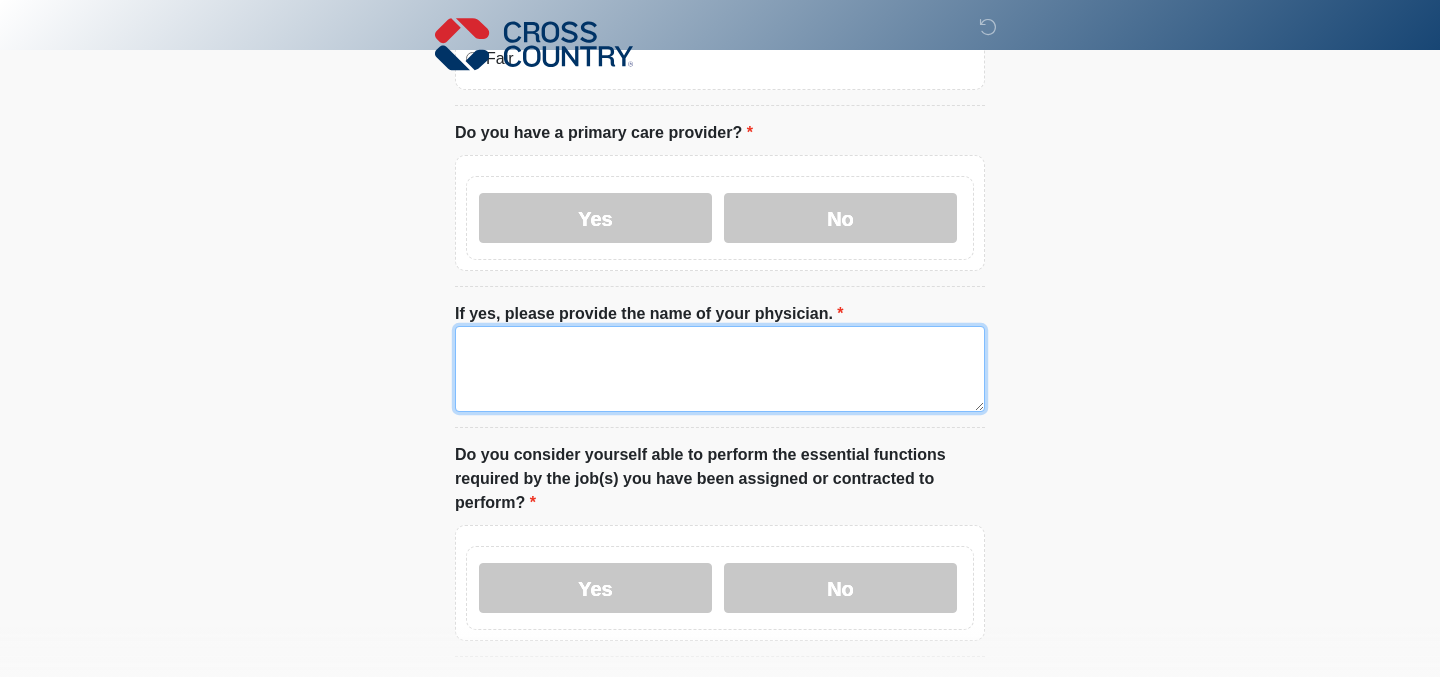 click on "If yes, please provide the name of your physician." at bounding box center [720, 369] 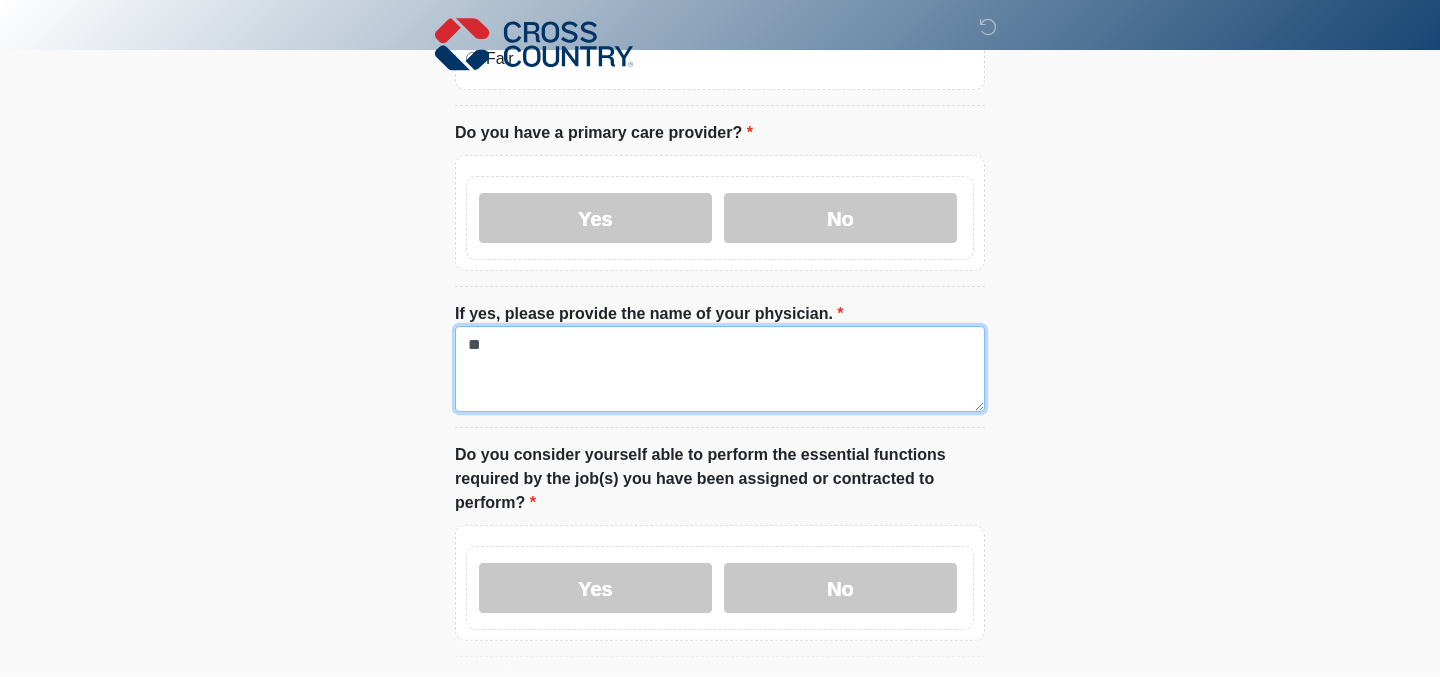 type on "*" 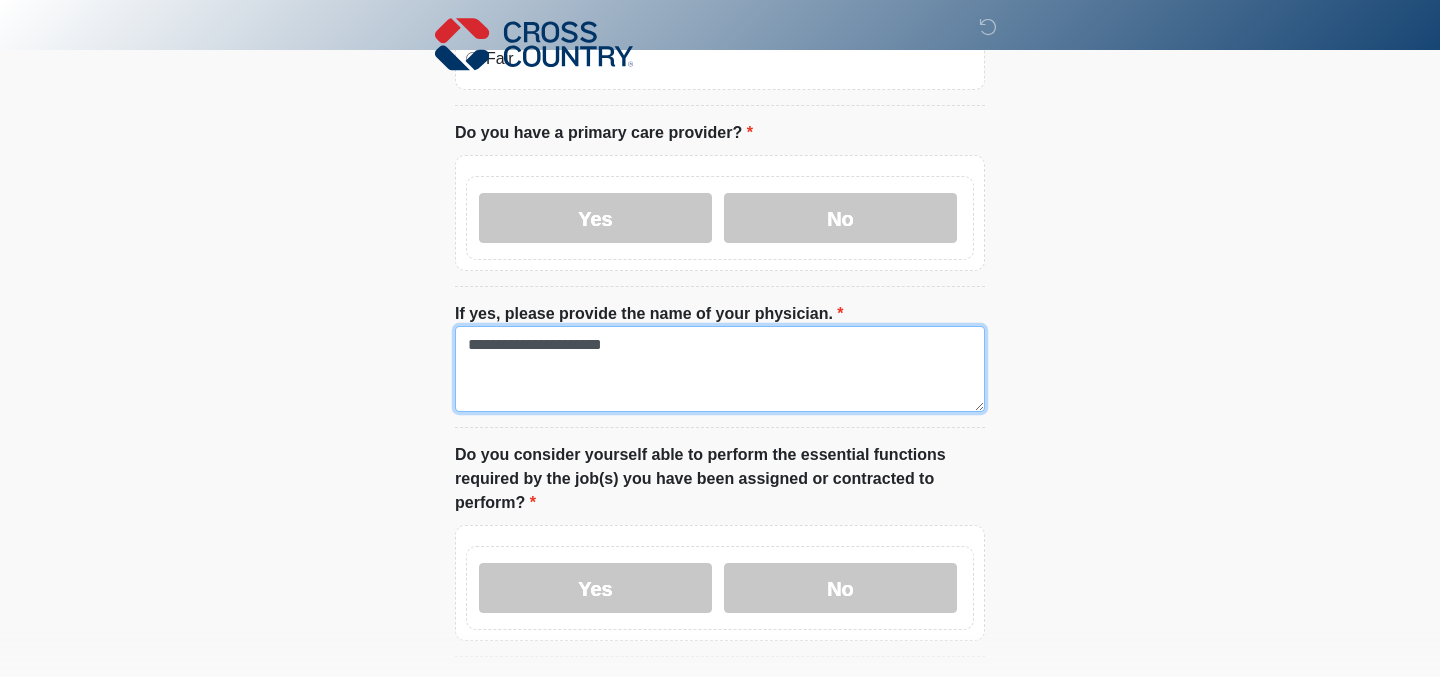 drag, startPoint x: 655, startPoint y: 349, endPoint x: 524, endPoint y: 344, distance: 131.09538 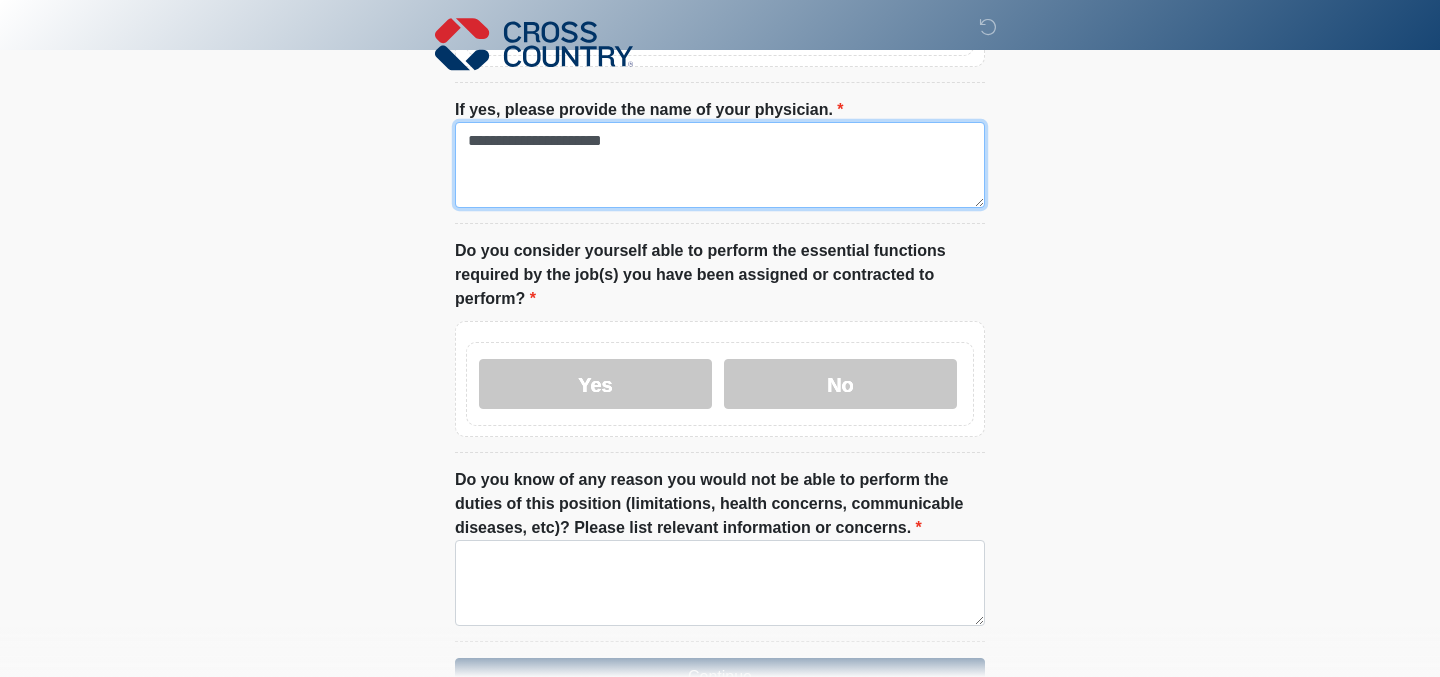 scroll, scrollTop: 1071, scrollLeft: 0, axis: vertical 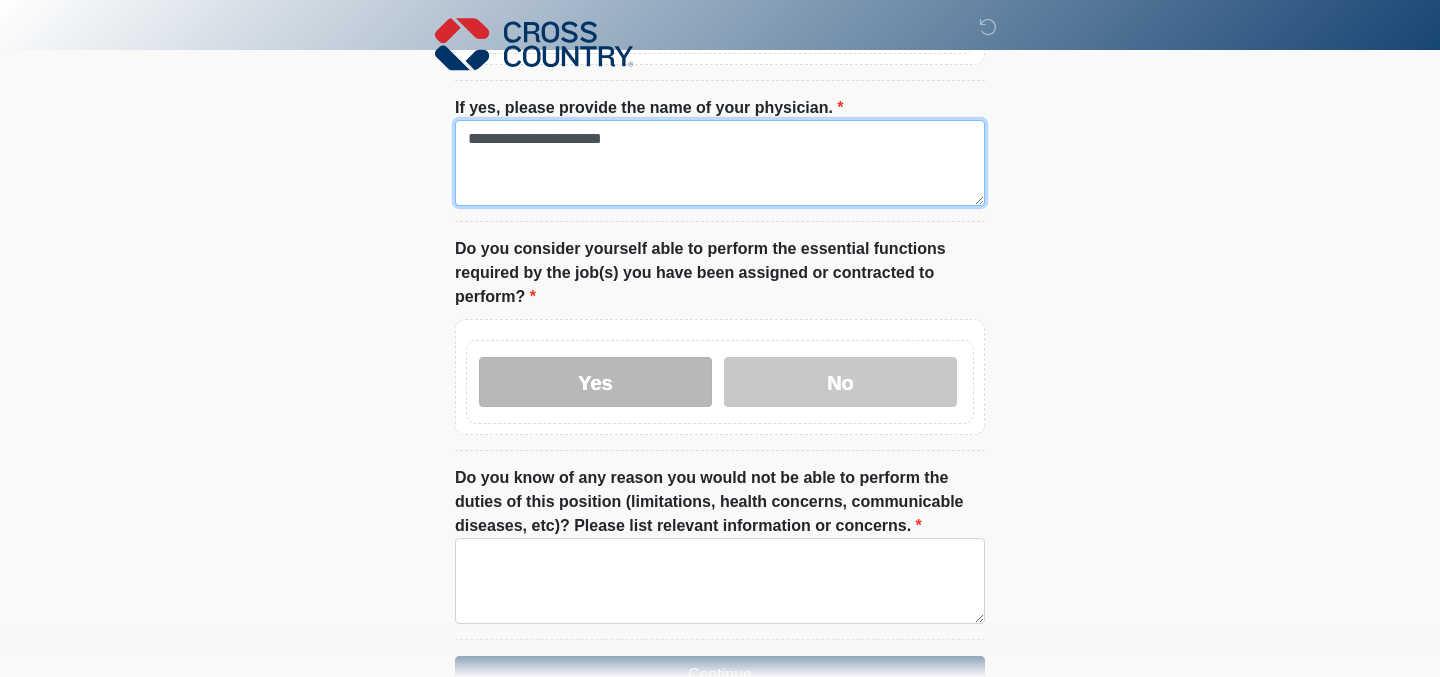 type on "**********" 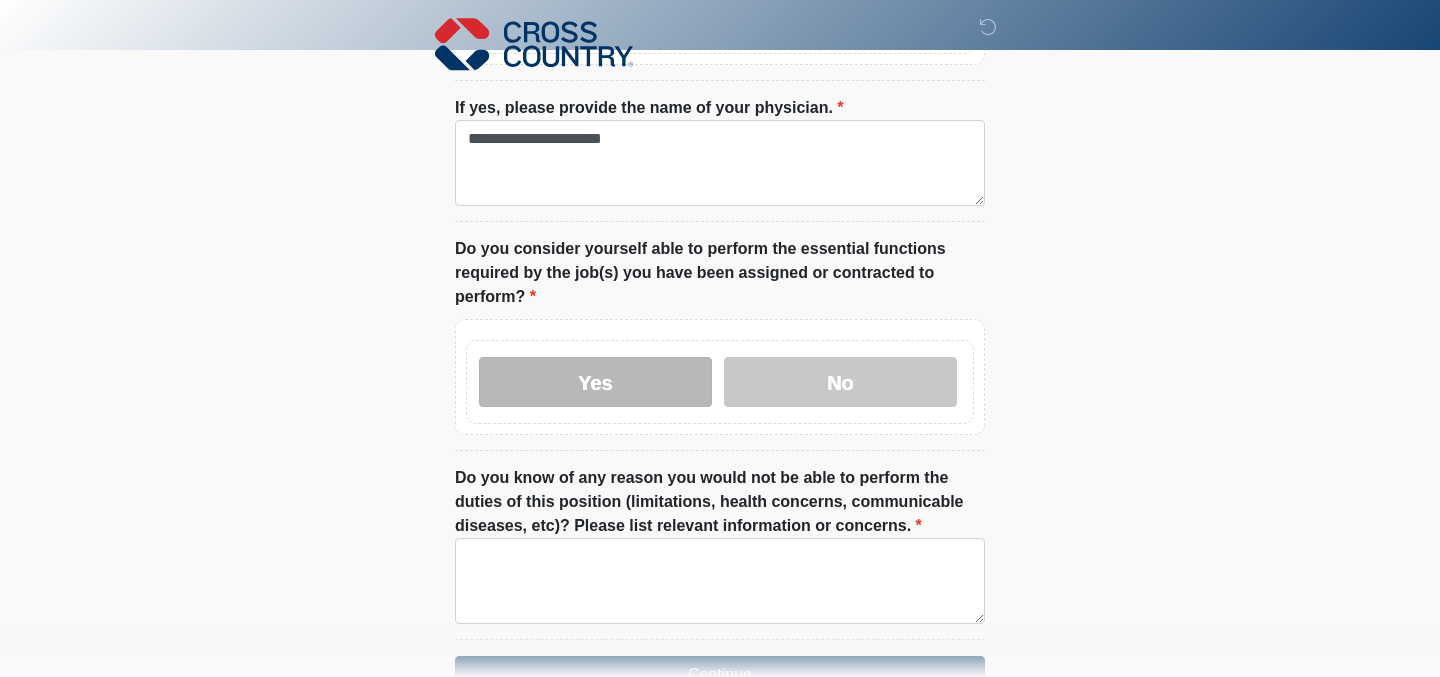 click on "Yes" at bounding box center [595, 382] 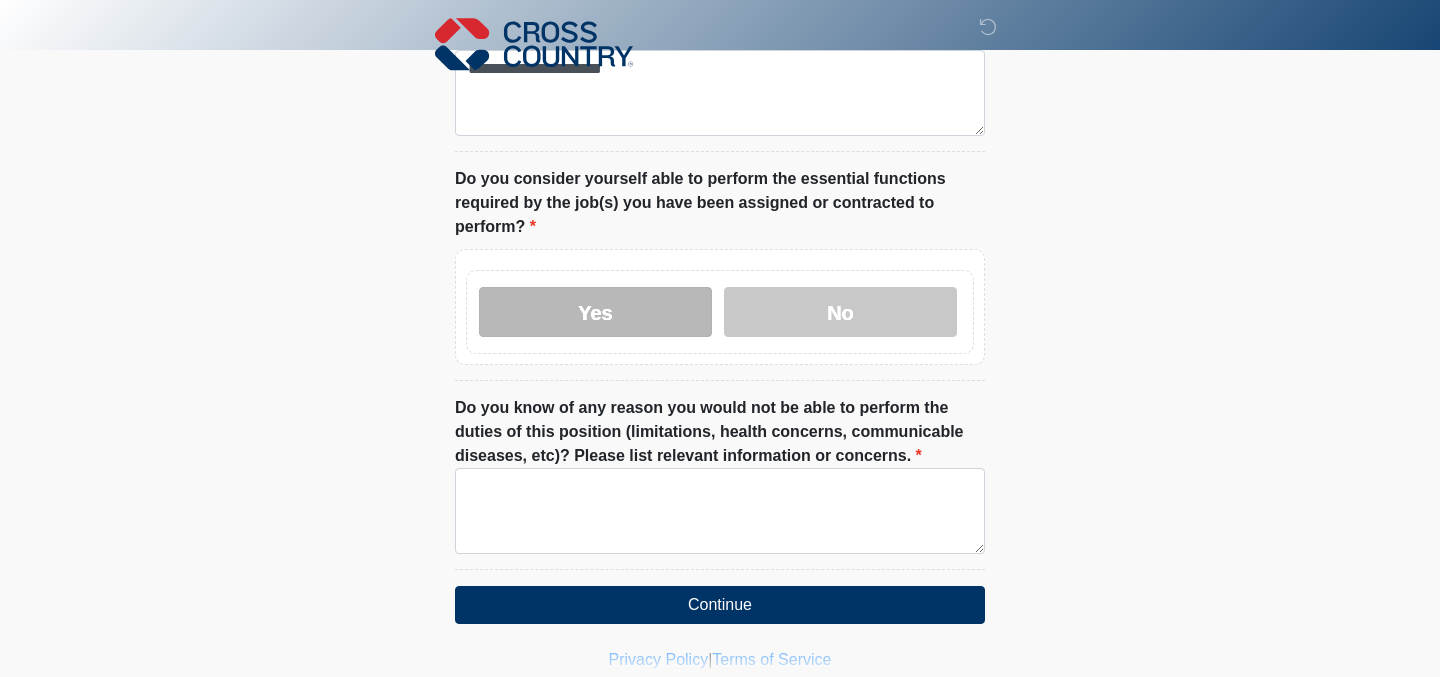 scroll, scrollTop: 1196, scrollLeft: 0, axis: vertical 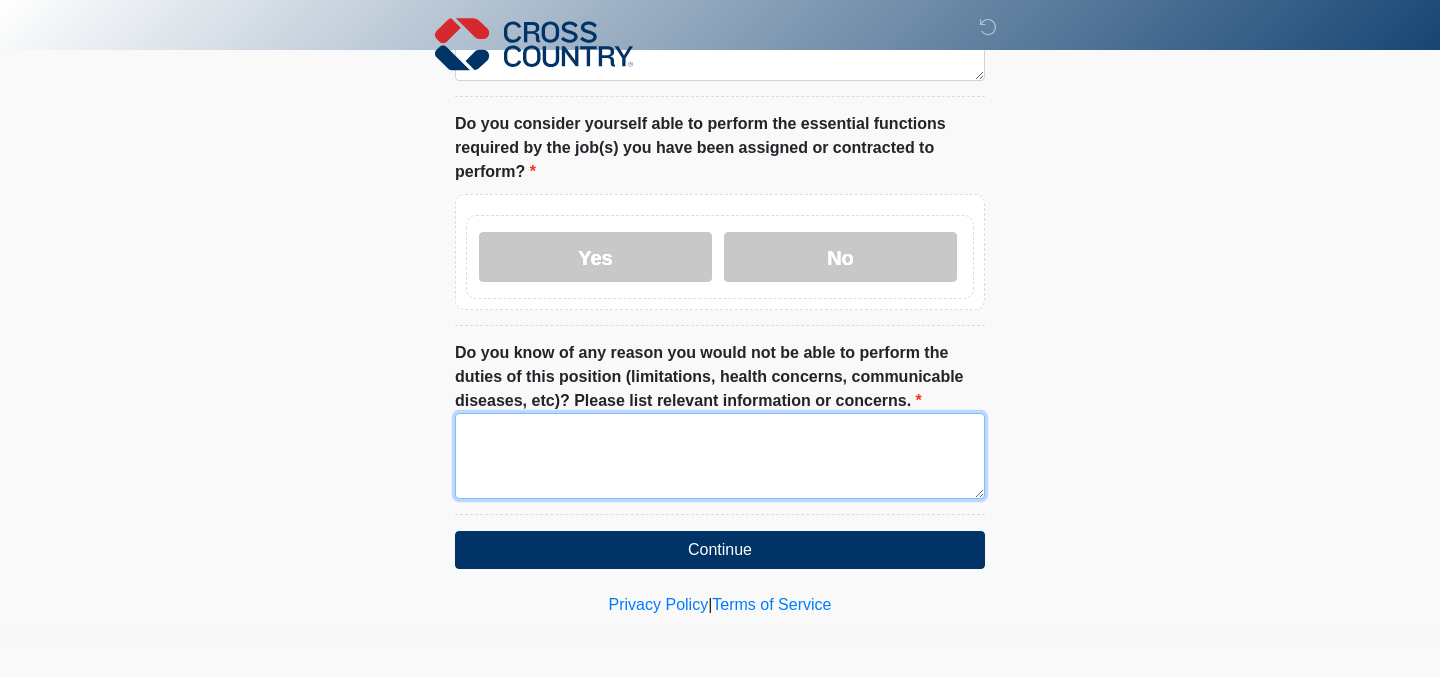 click on "Do you know of any reason you would not be able to perform the duties of this position (limitations, health concerns, communicable diseases, etc)?  Please list relevant information or concerns." at bounding box center (720, 456) 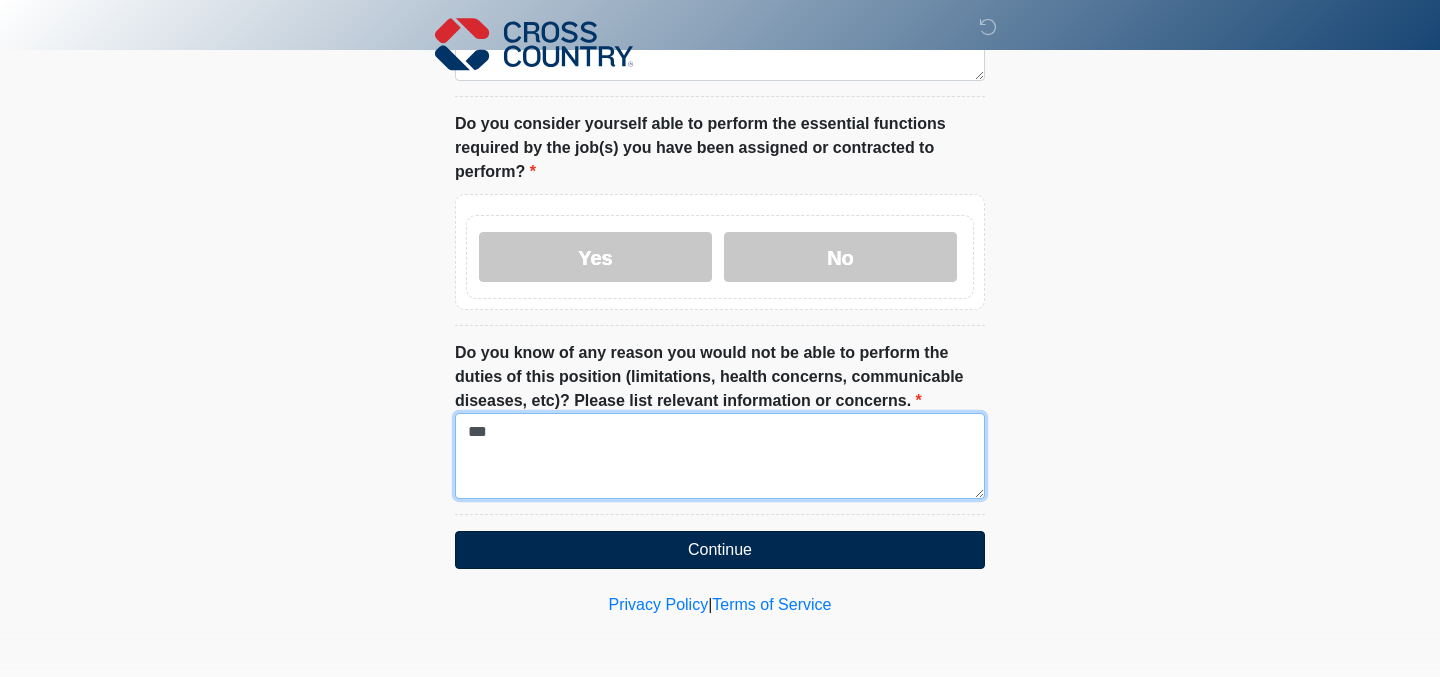 type on "***" 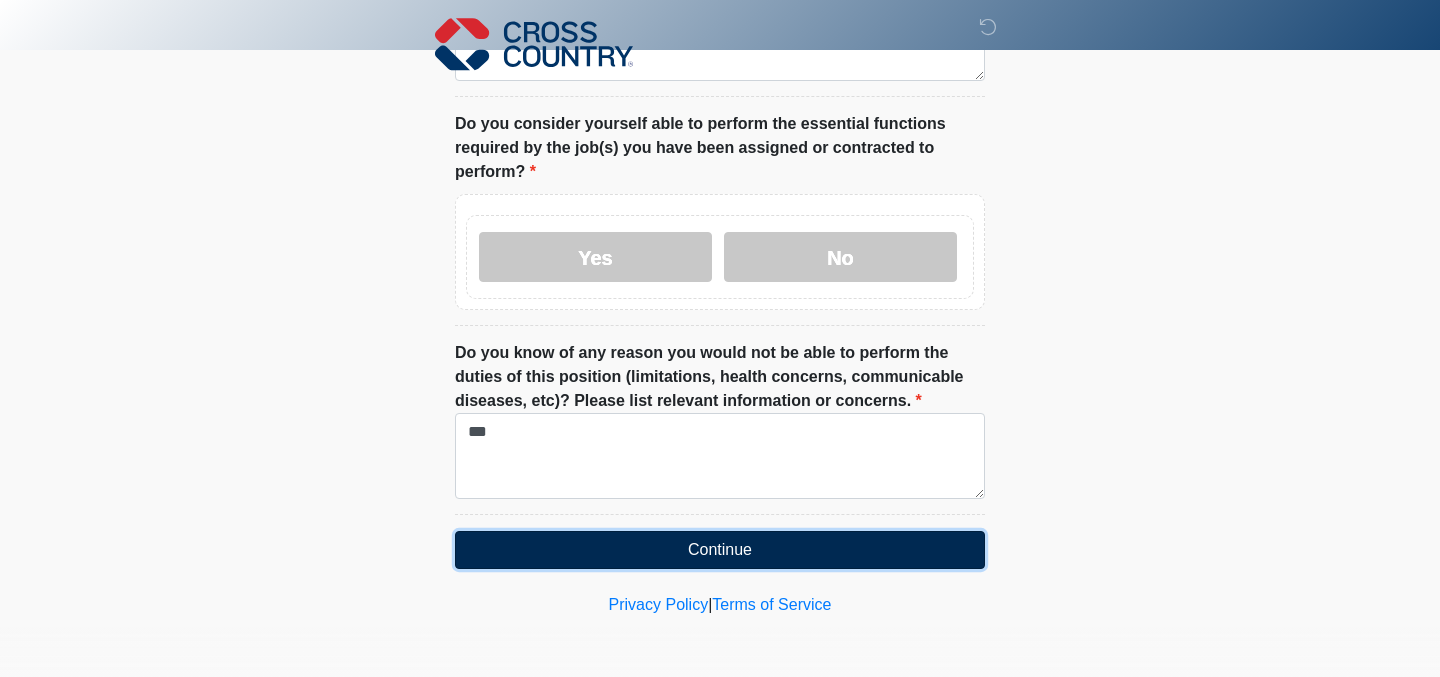 click on "Continue" at bounding box center [720, 550] 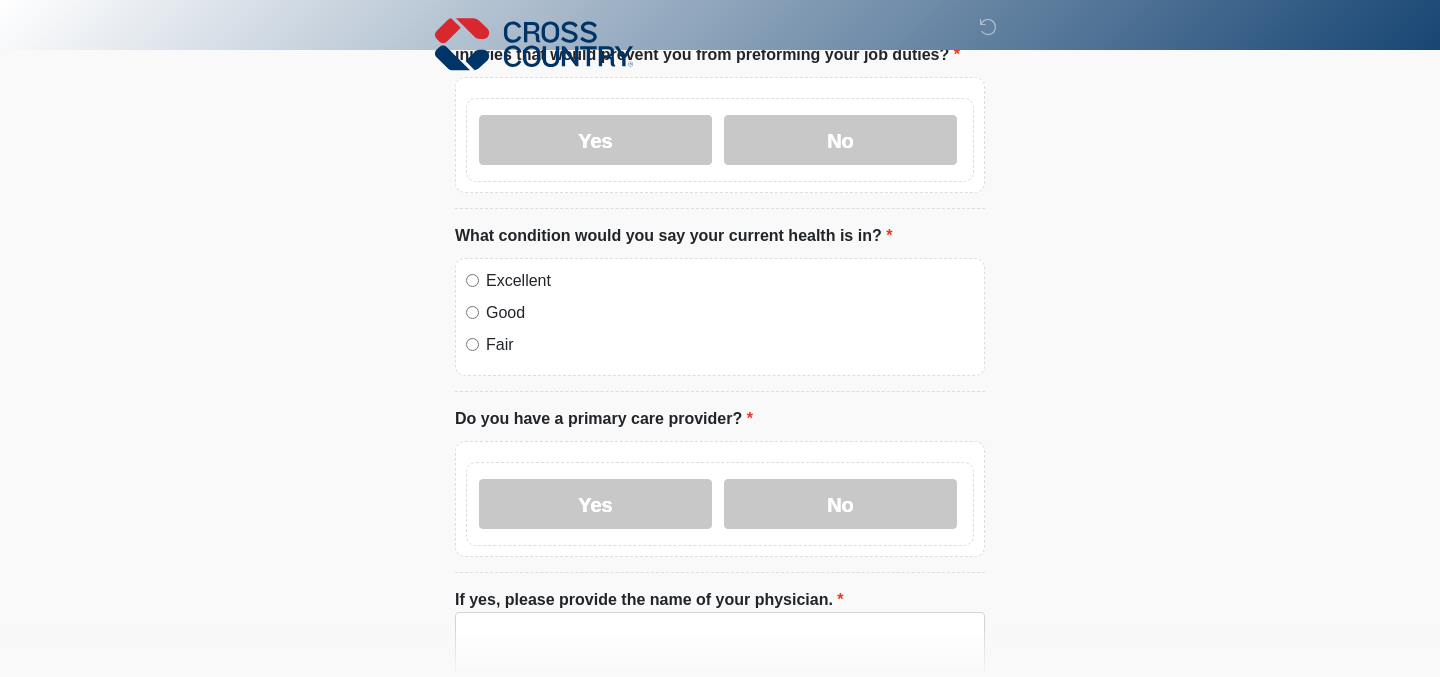 scroll, scrollTop: 0, scrollLeft: 0, axis: both 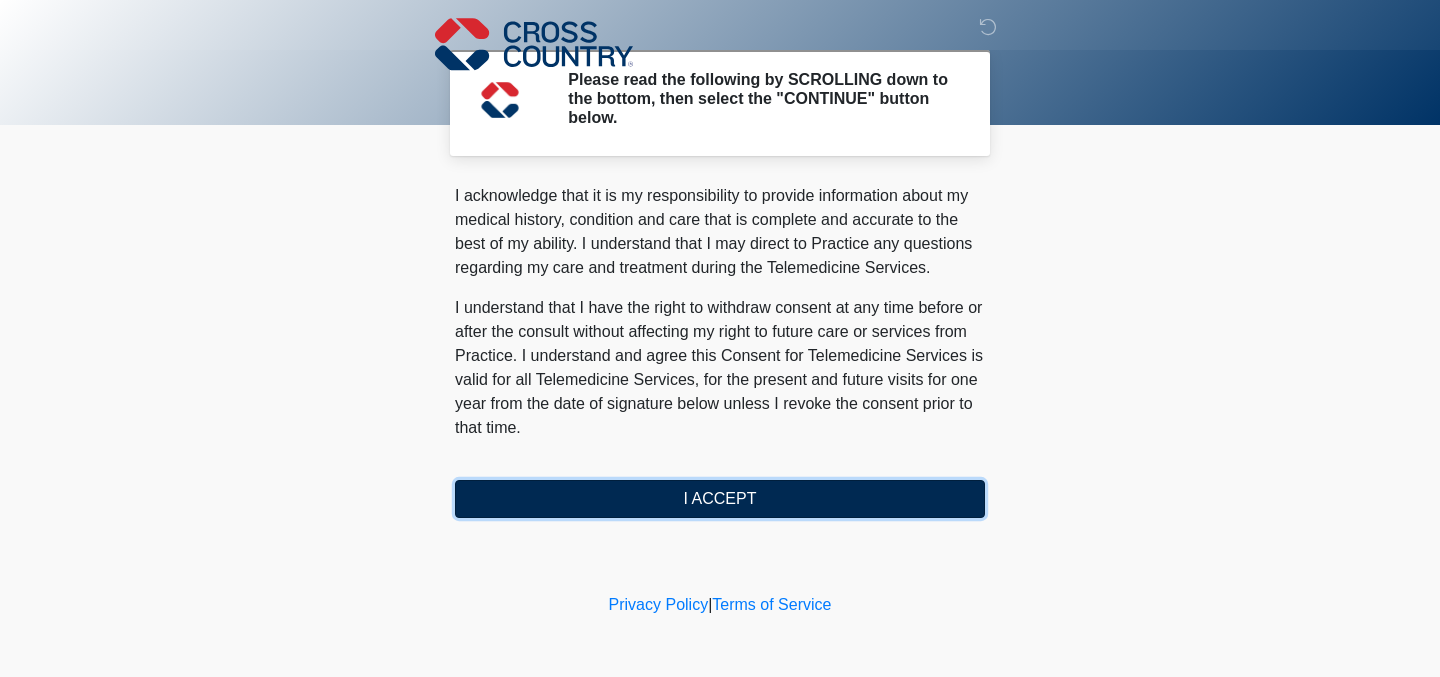click on "I ACCEPT" at bounding box center [720, 499] 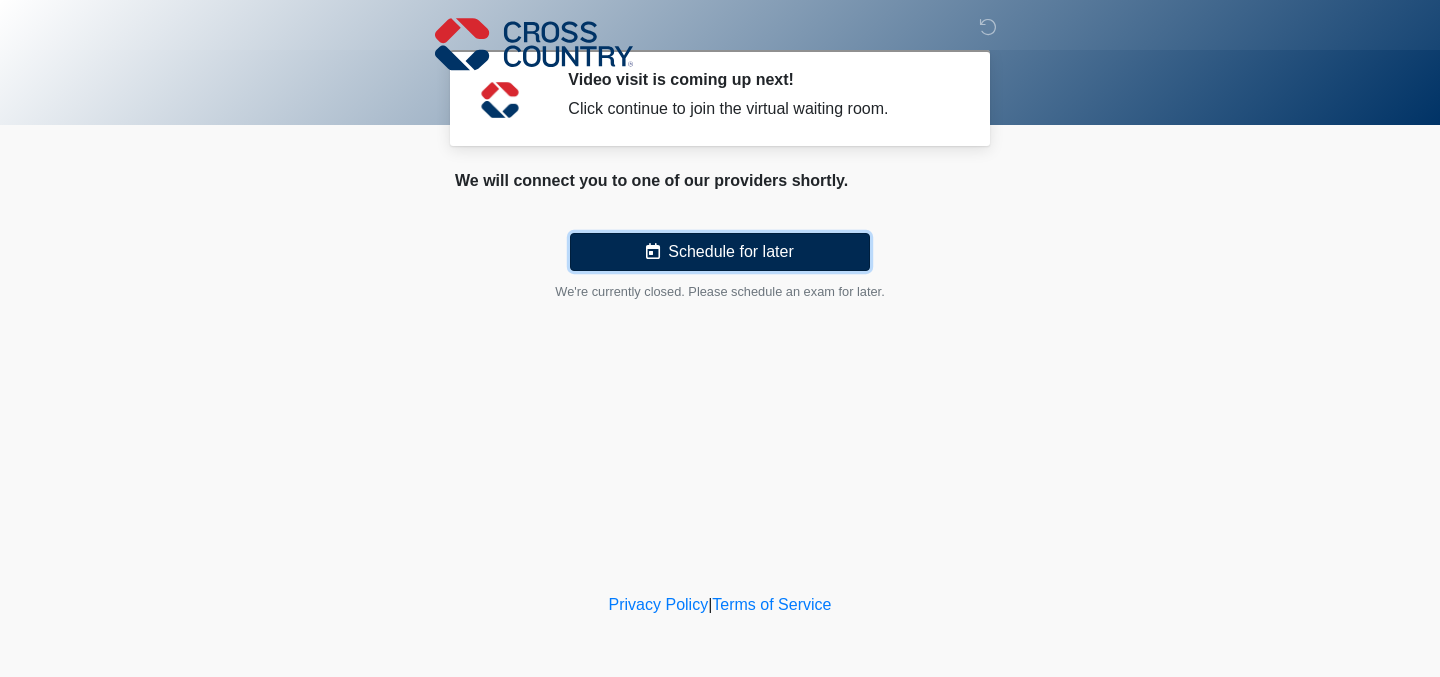 click on "Schedule for later" at bounding box center (720, 252) 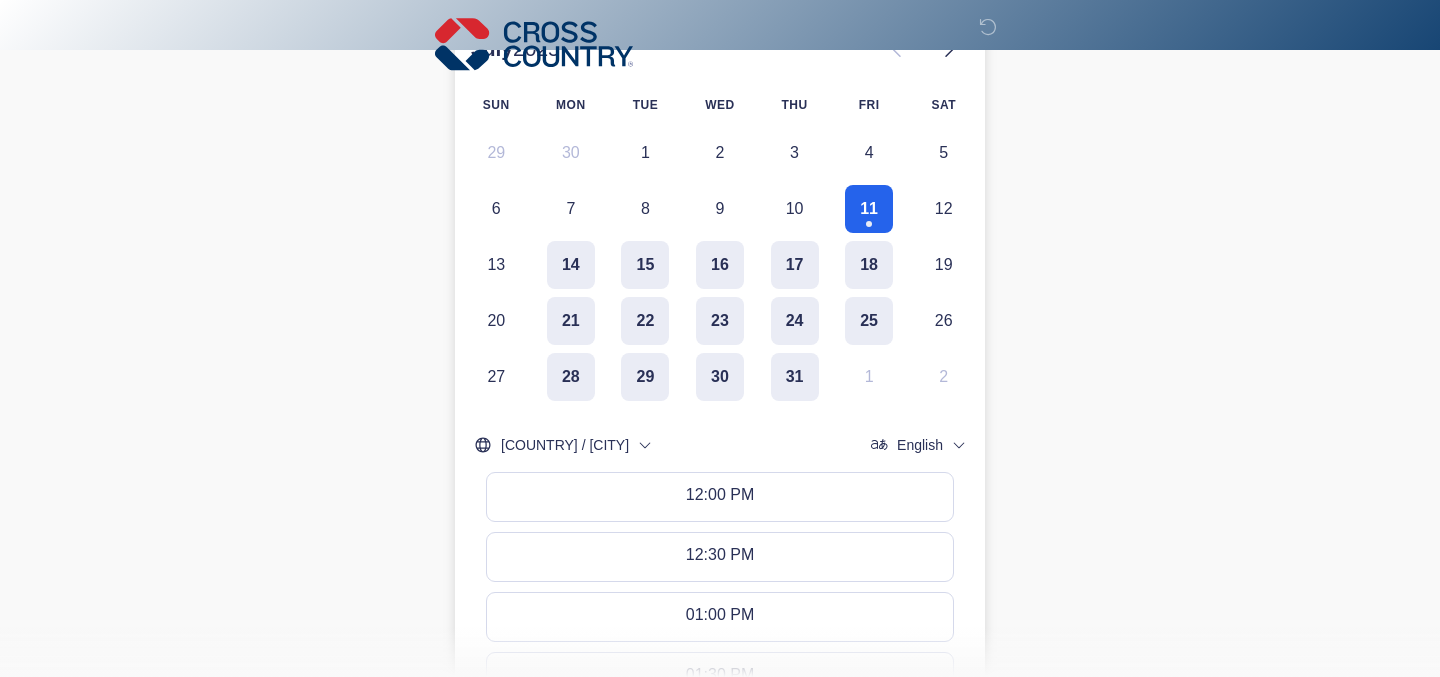 scroll, scrollTop: 325, scrollLeft: 0, axis: vertical 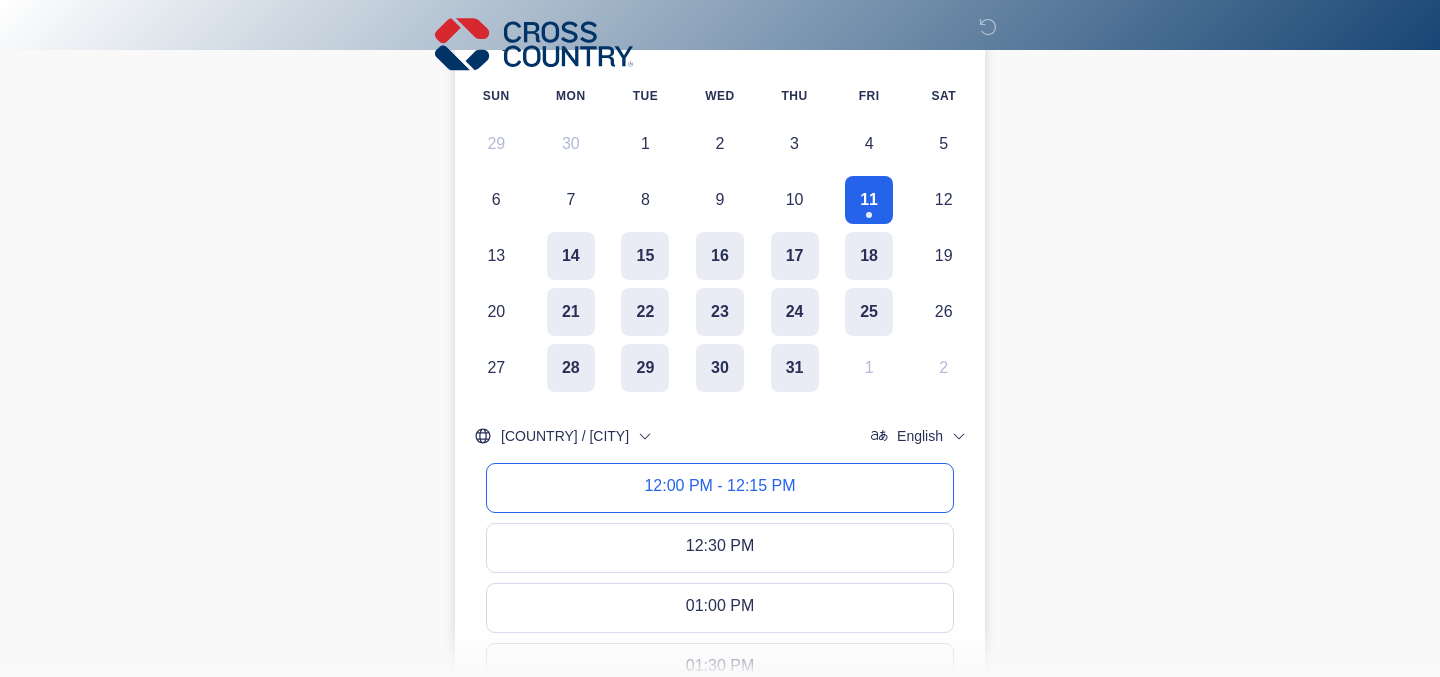 click on "12:00 PM - 12:15 PM" at bounding box center [720, 488] 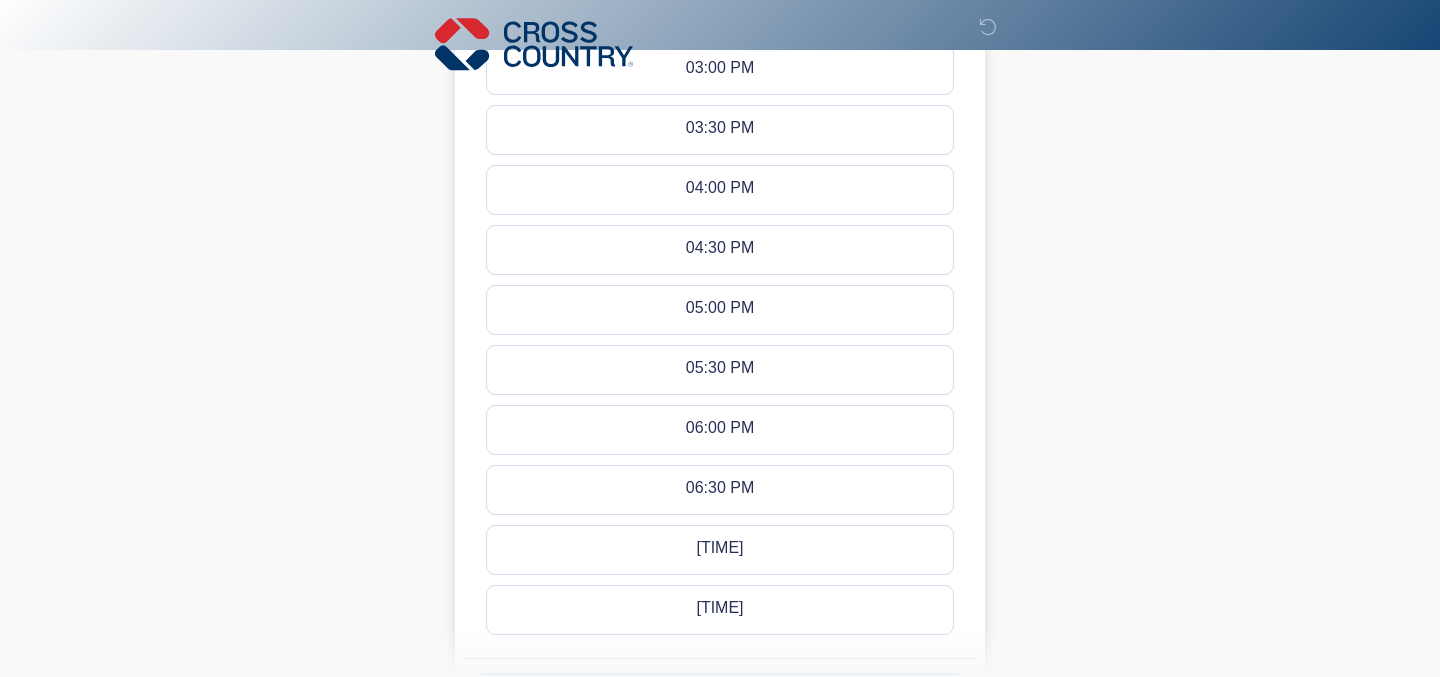 scroll, scrollTop: 1320, scrollLeft: 0, axis: vertical 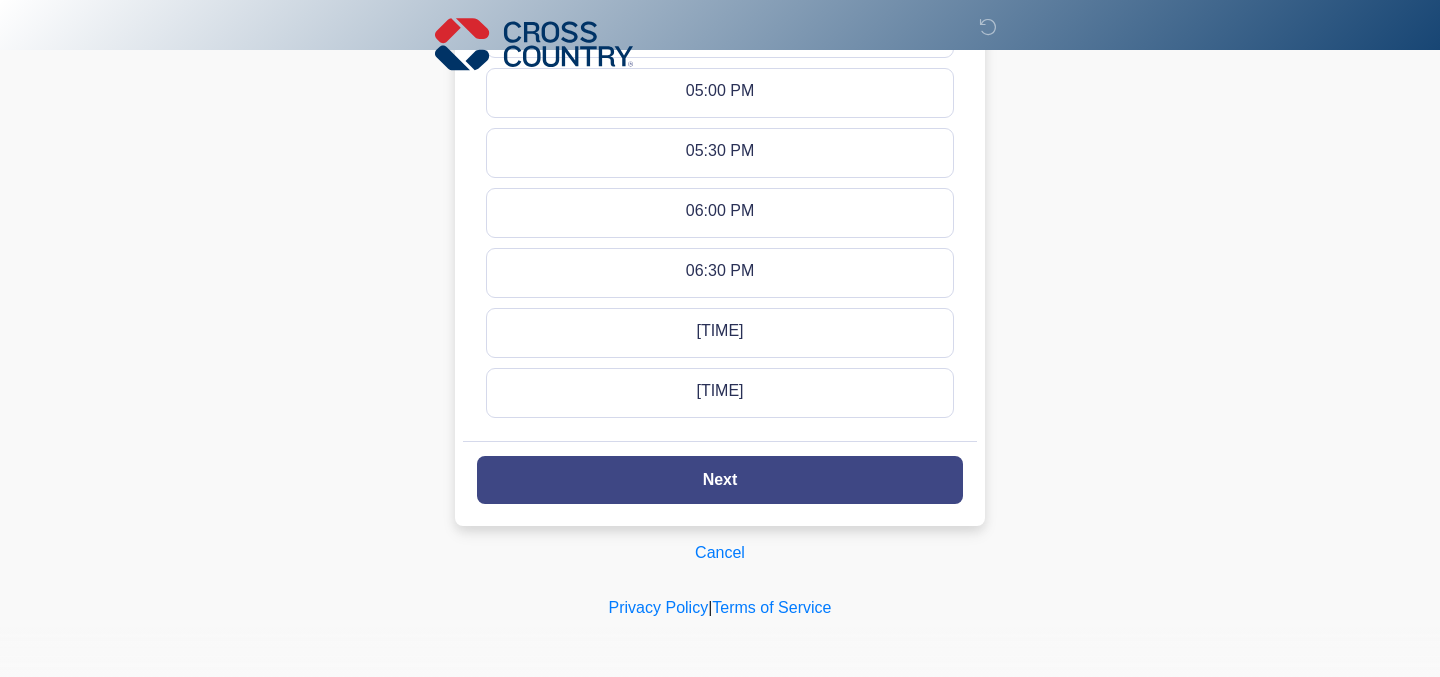 click on "Next" 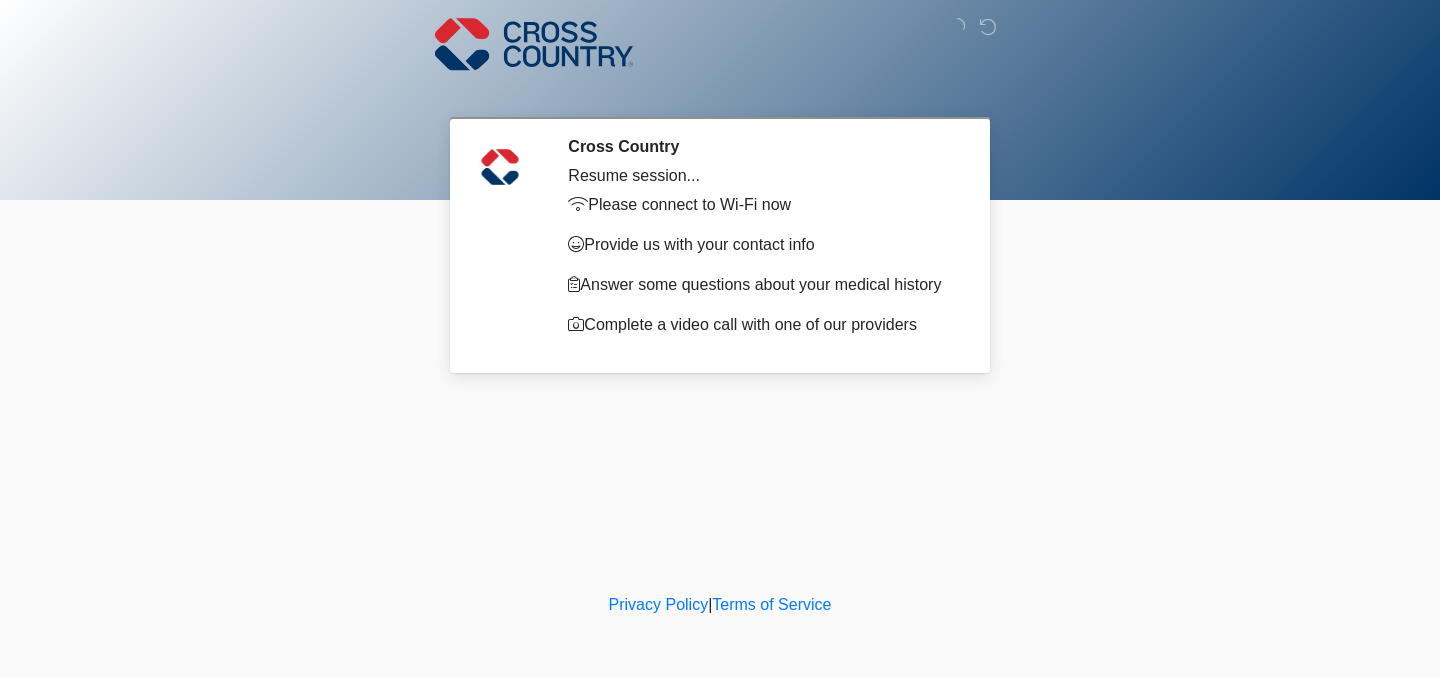 scroll, scrollTop: 0, scrollLeft: 0, axis: both 